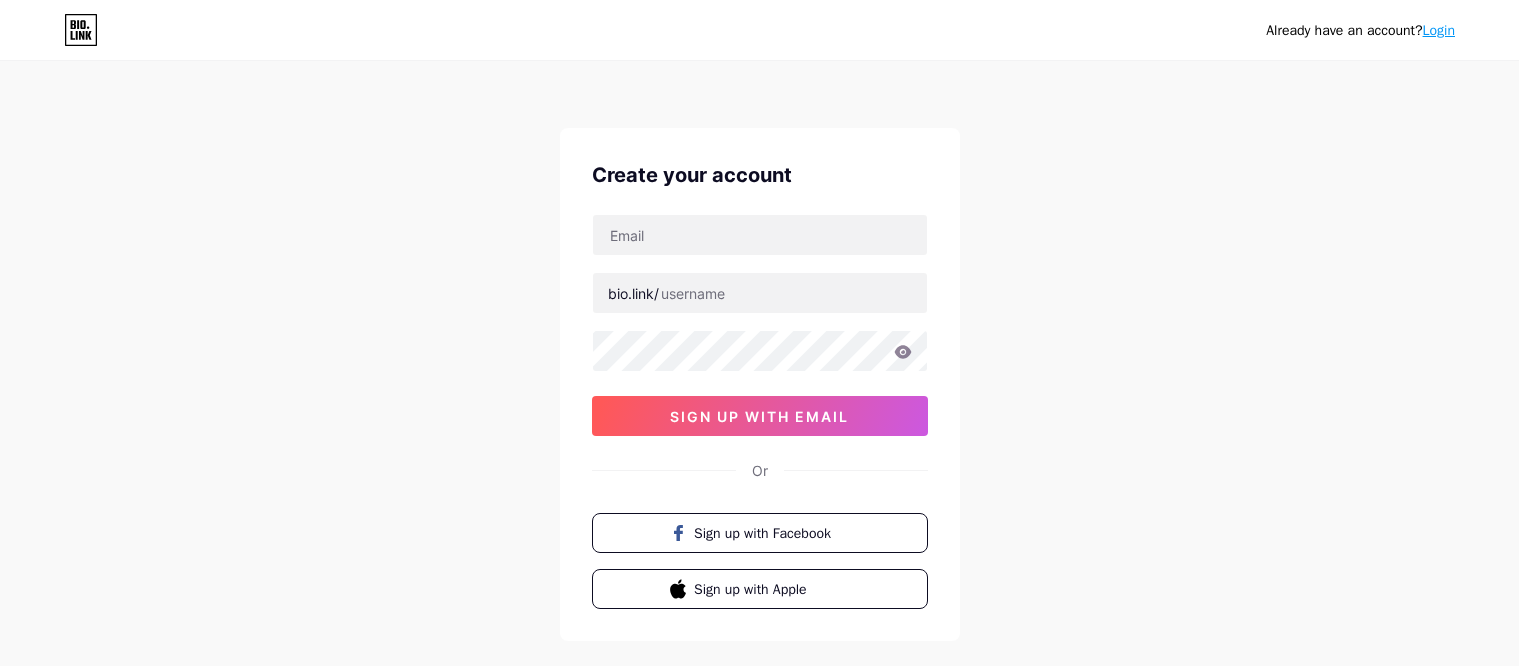 scroll, scrollTop: 0, scrollLeft: 0, axis: both 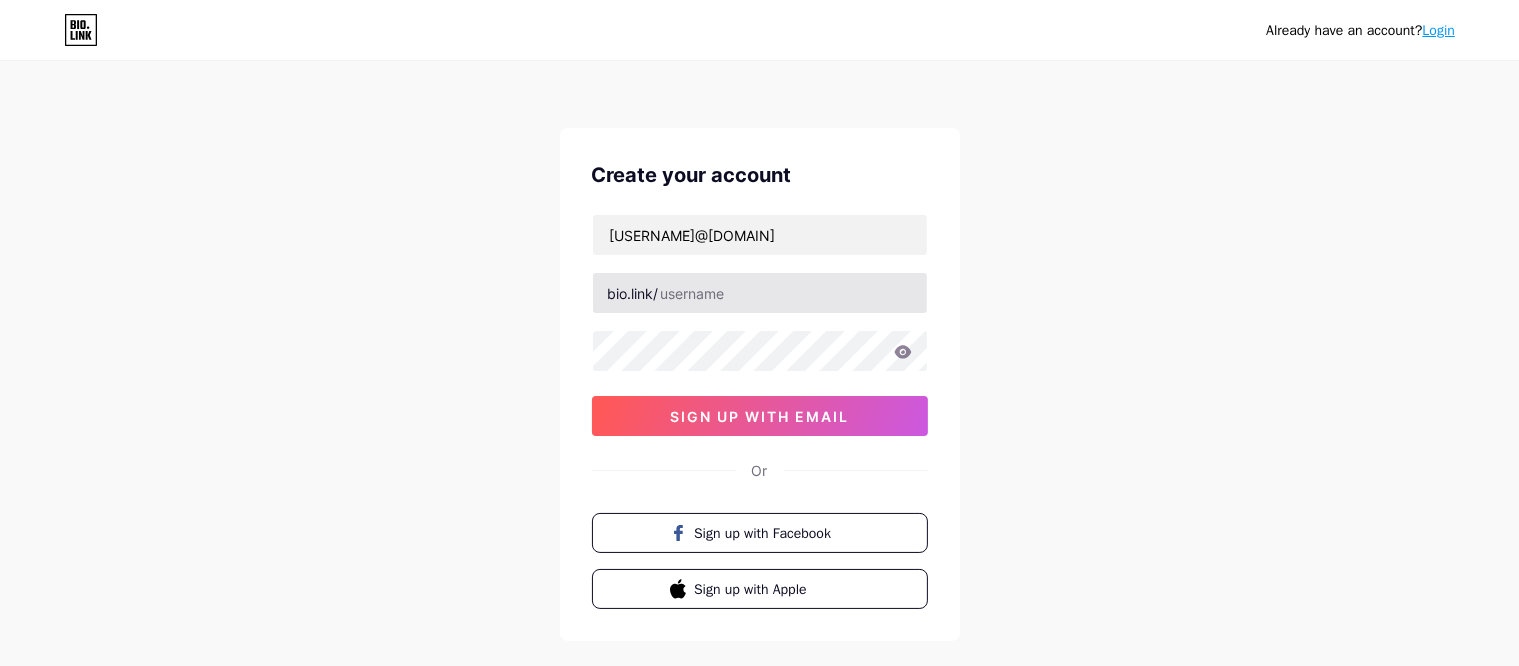type on "[USERNAME]@[DOMAIN]" 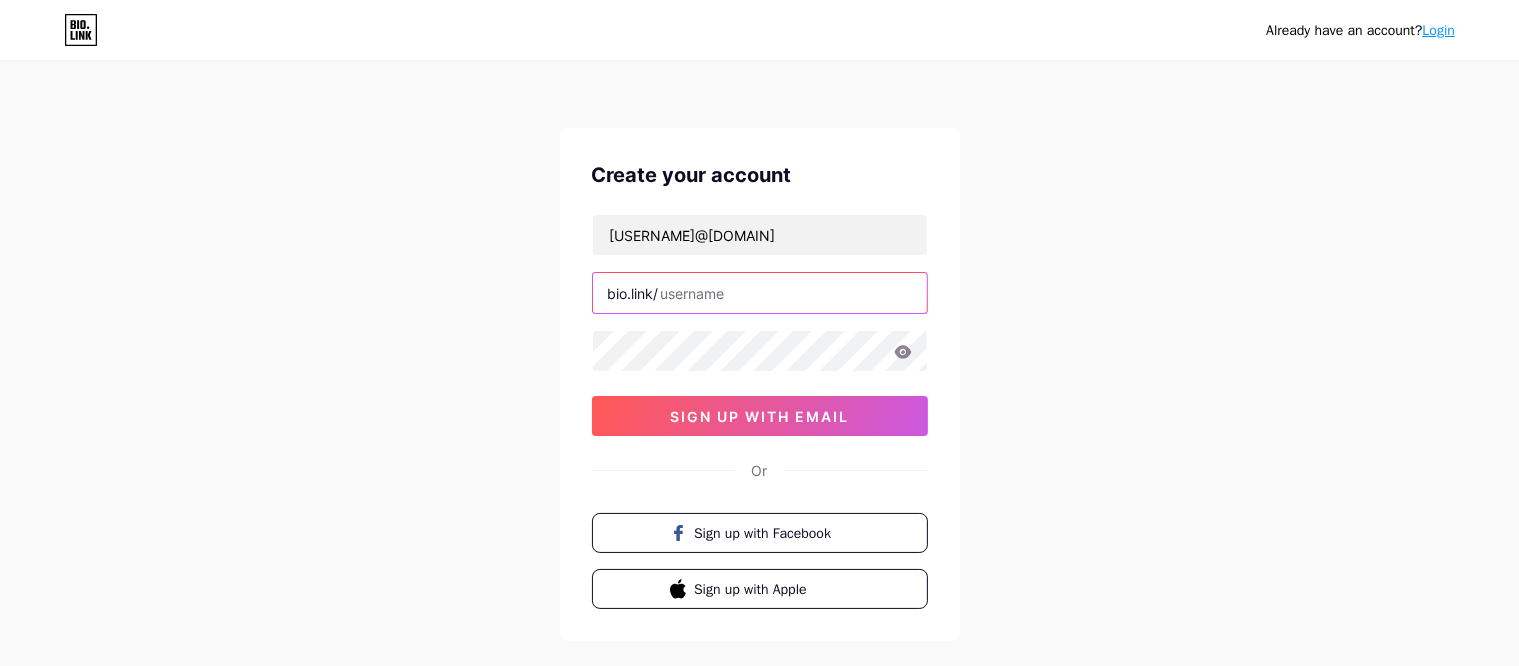 click at bounding box center (760, 293) 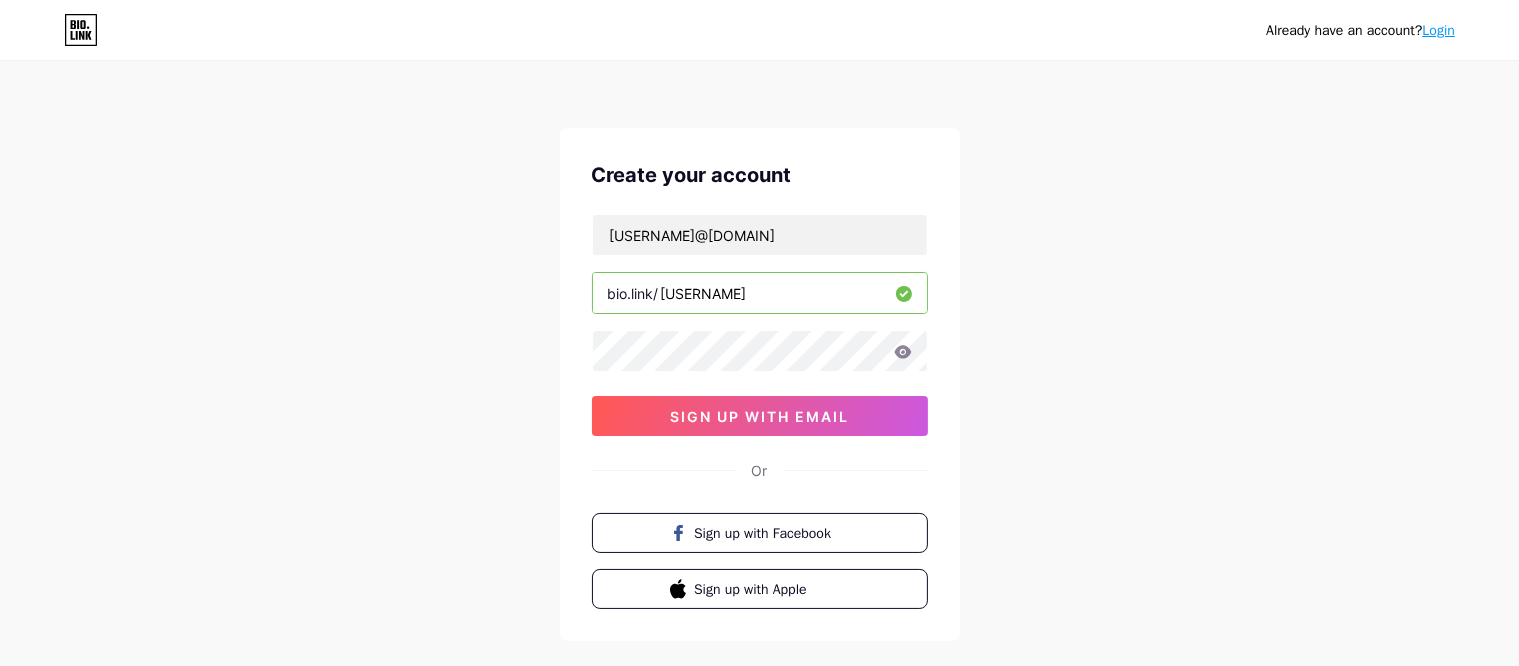 type on "[USERNAME]" 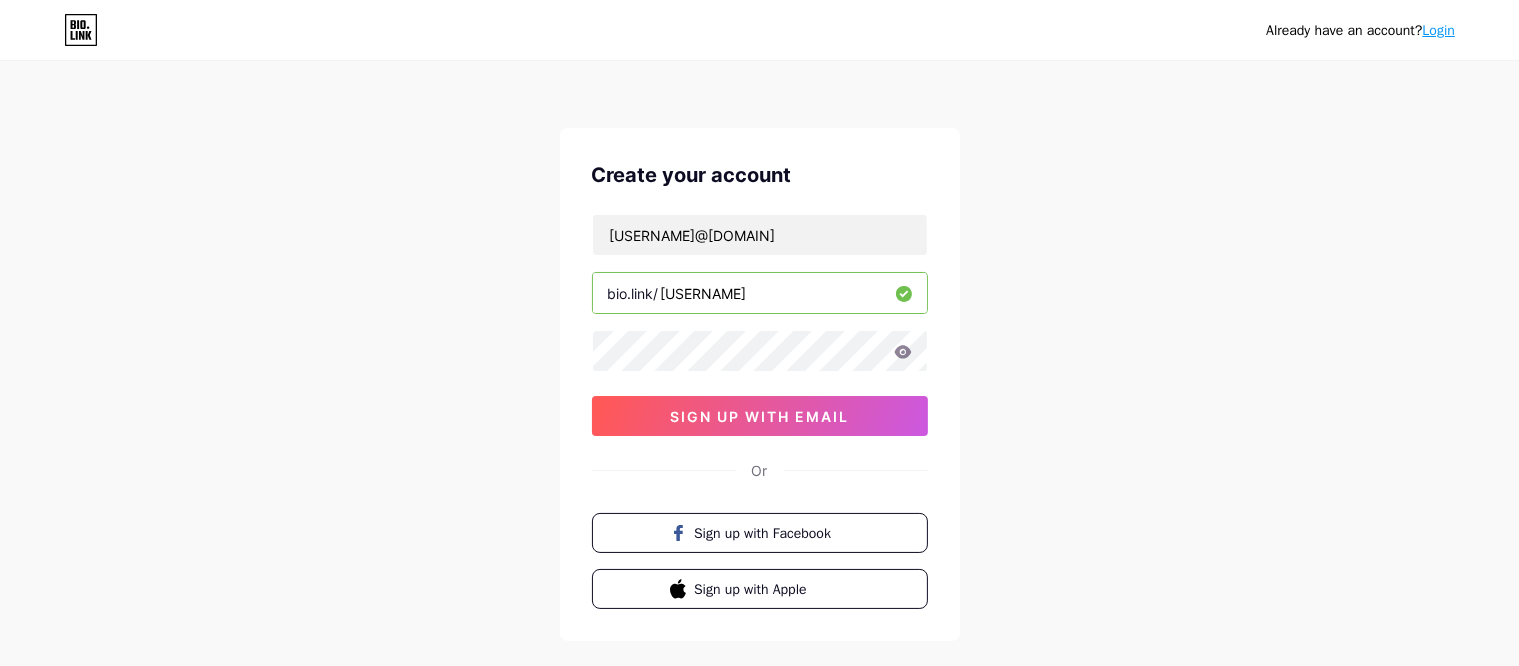 click at bounding box center (760, 351) 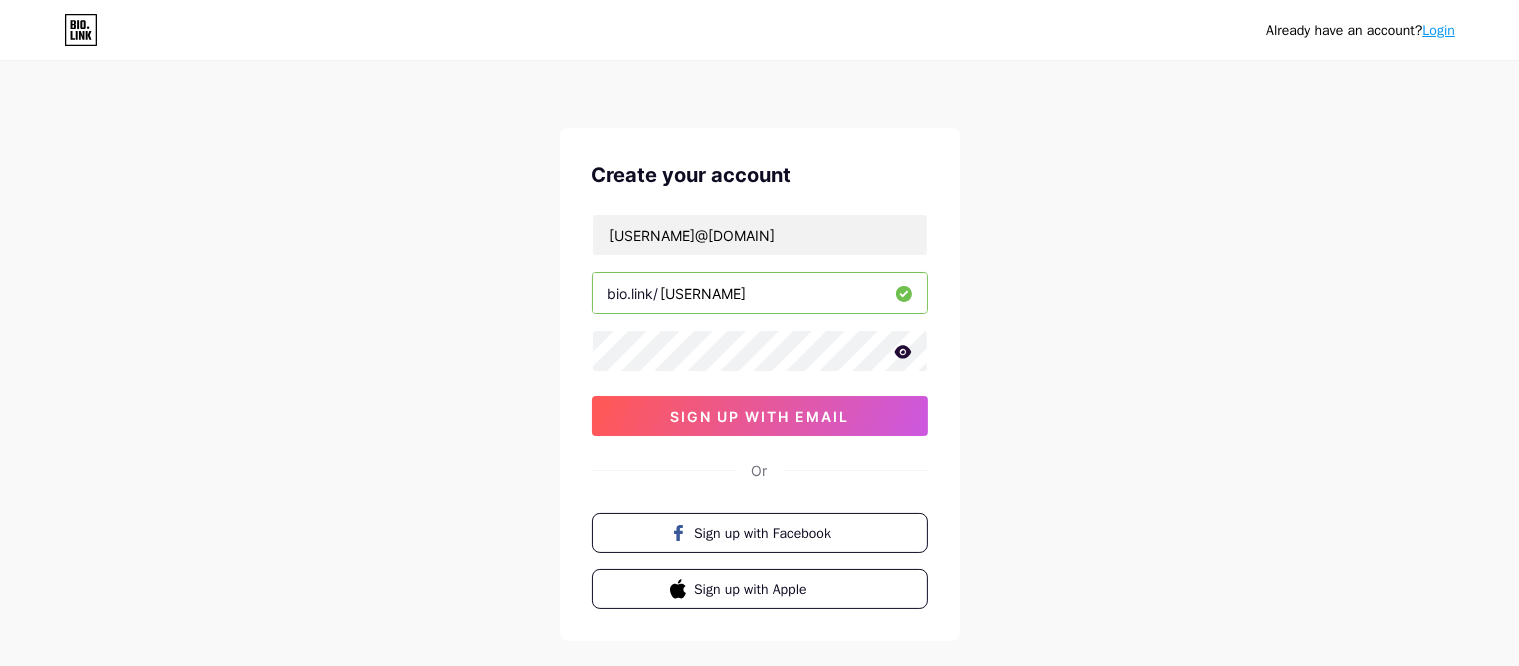 click at bounding box center (0, 0) 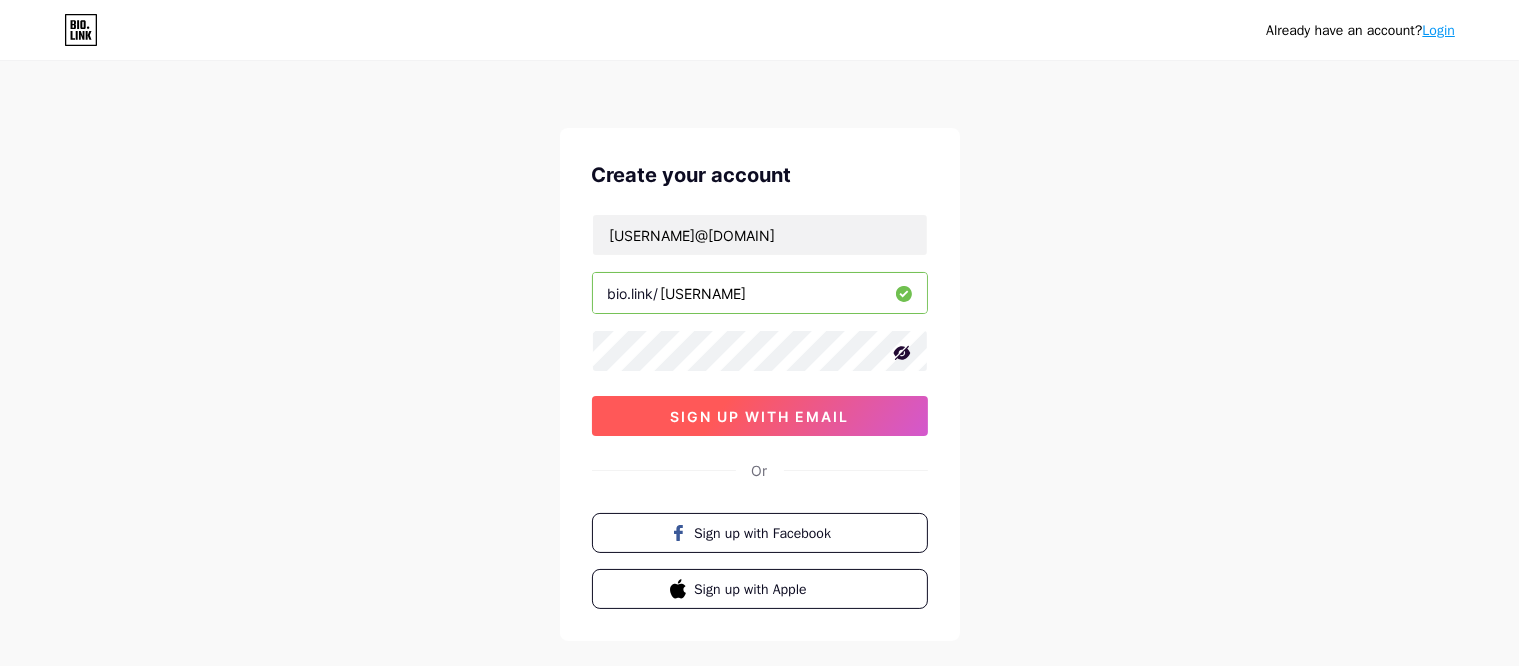 click on "sign up with email" at bounding box center [759, 416] 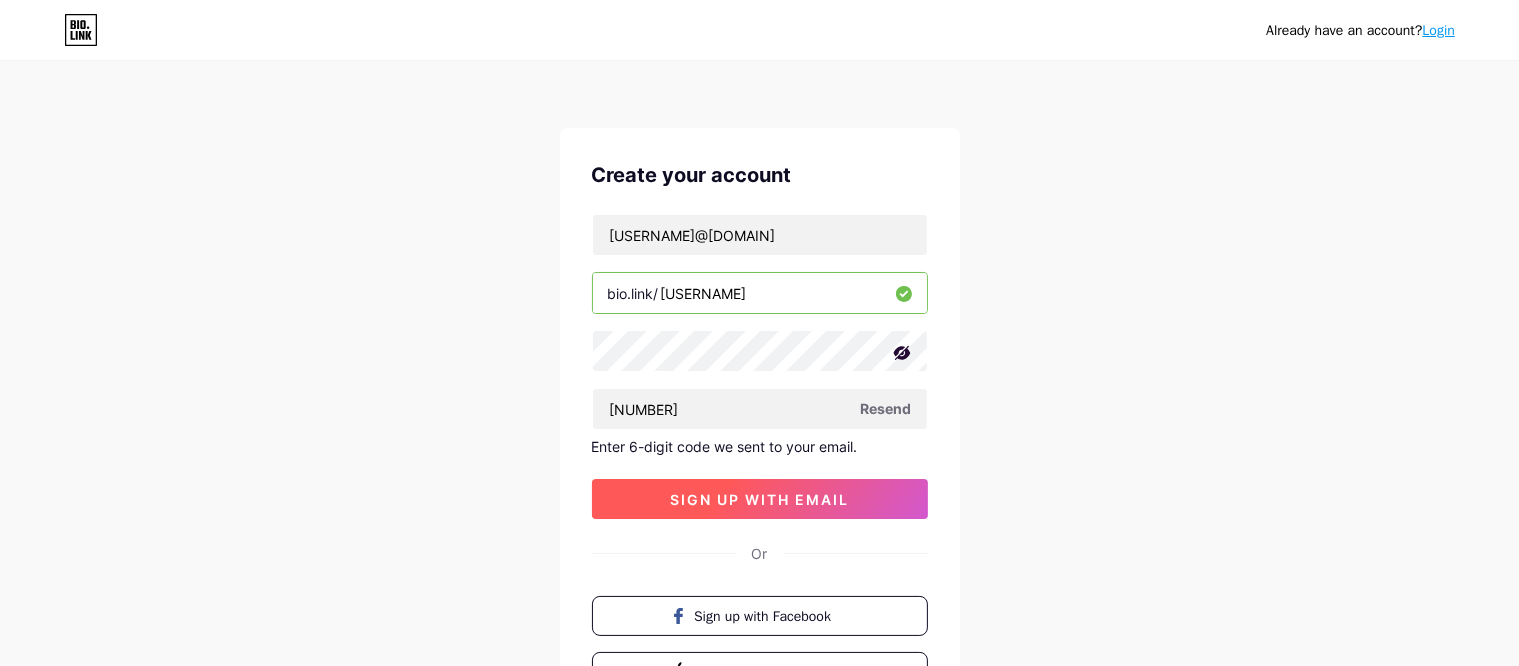 click on "sign up with email" at bounding box center [759, 499] 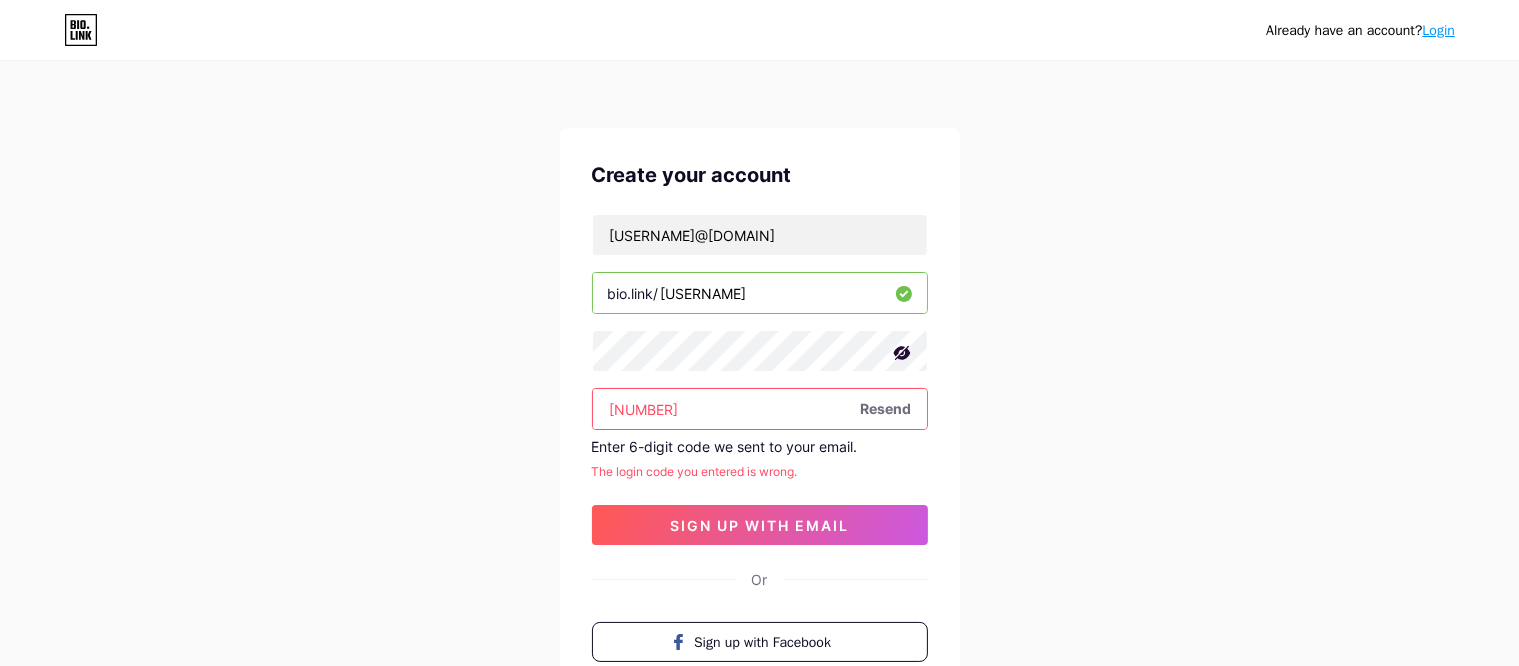 drag, startPoint x: 716, startPoint y: 411, endPoint x: 544, endPoint y: 435, distance: 173.66635 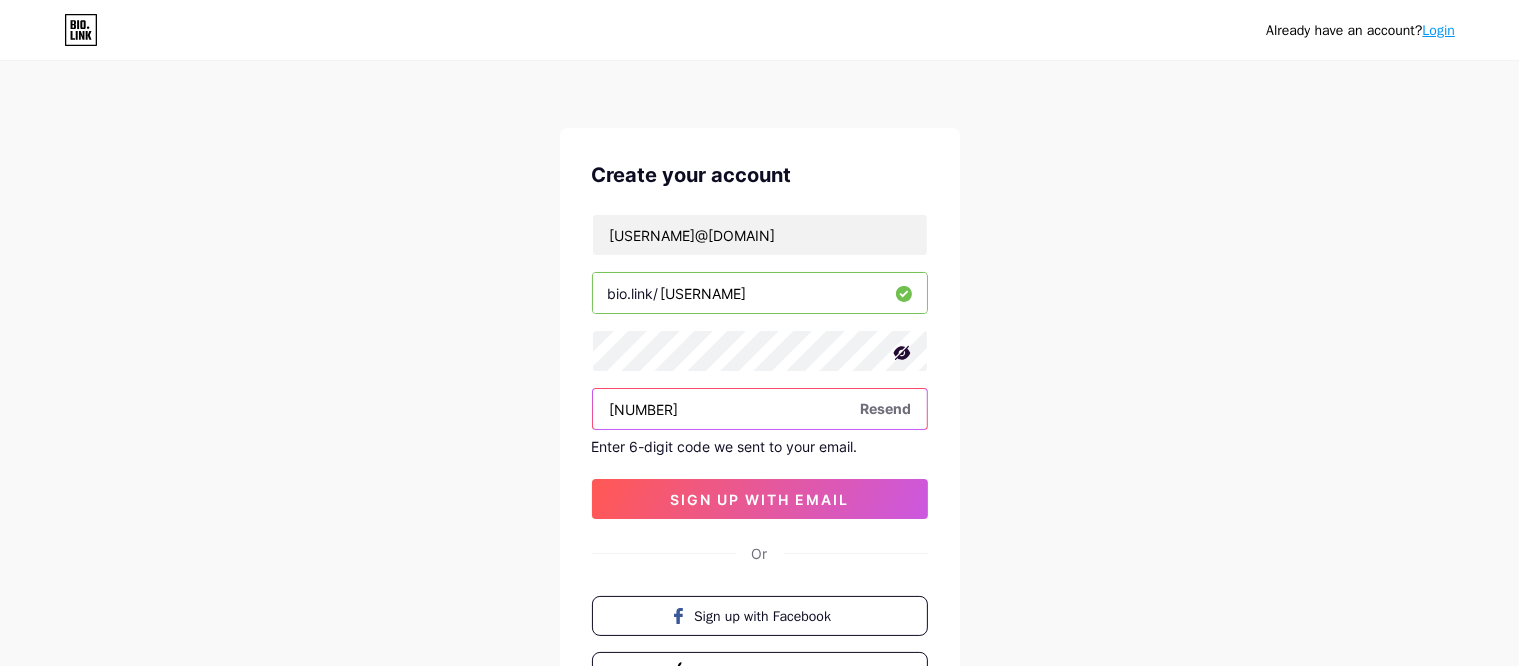 type on "[NUMBER]" 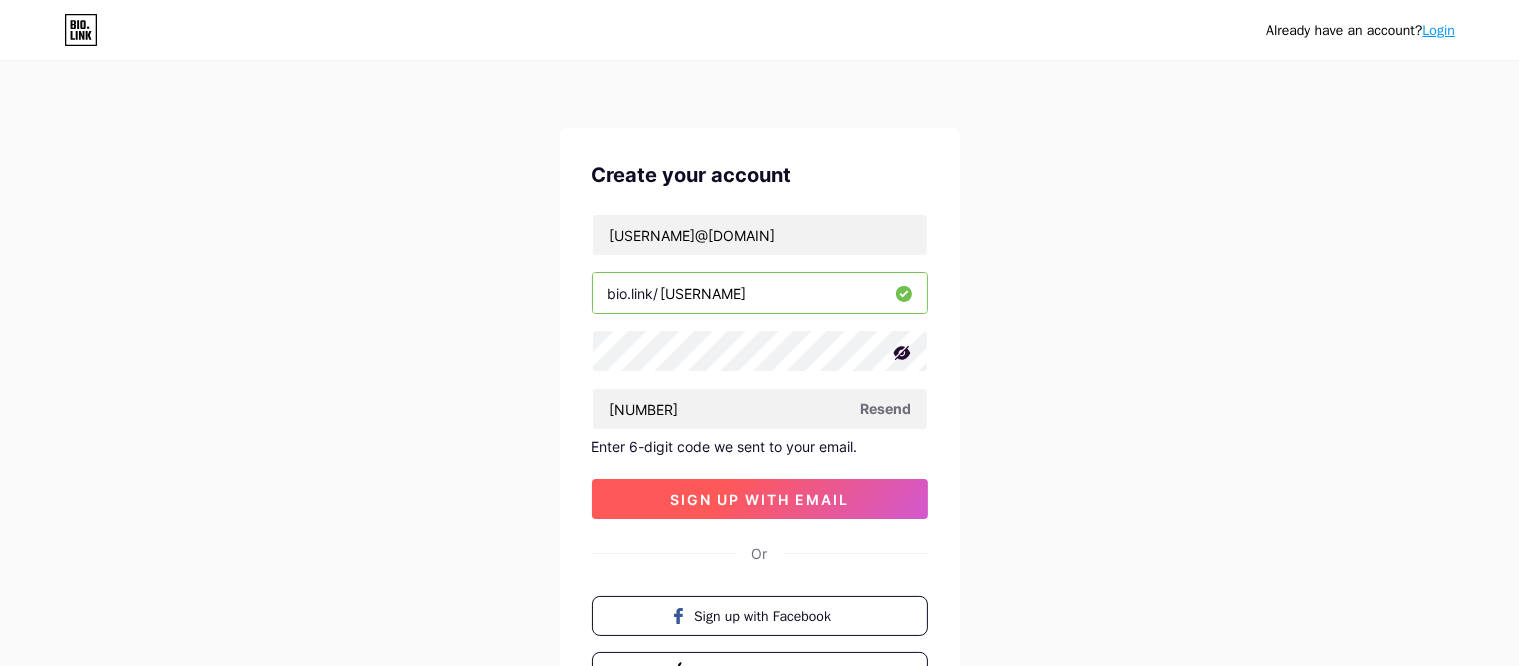 click on "sign up with email" at bounding box center [759, 499] 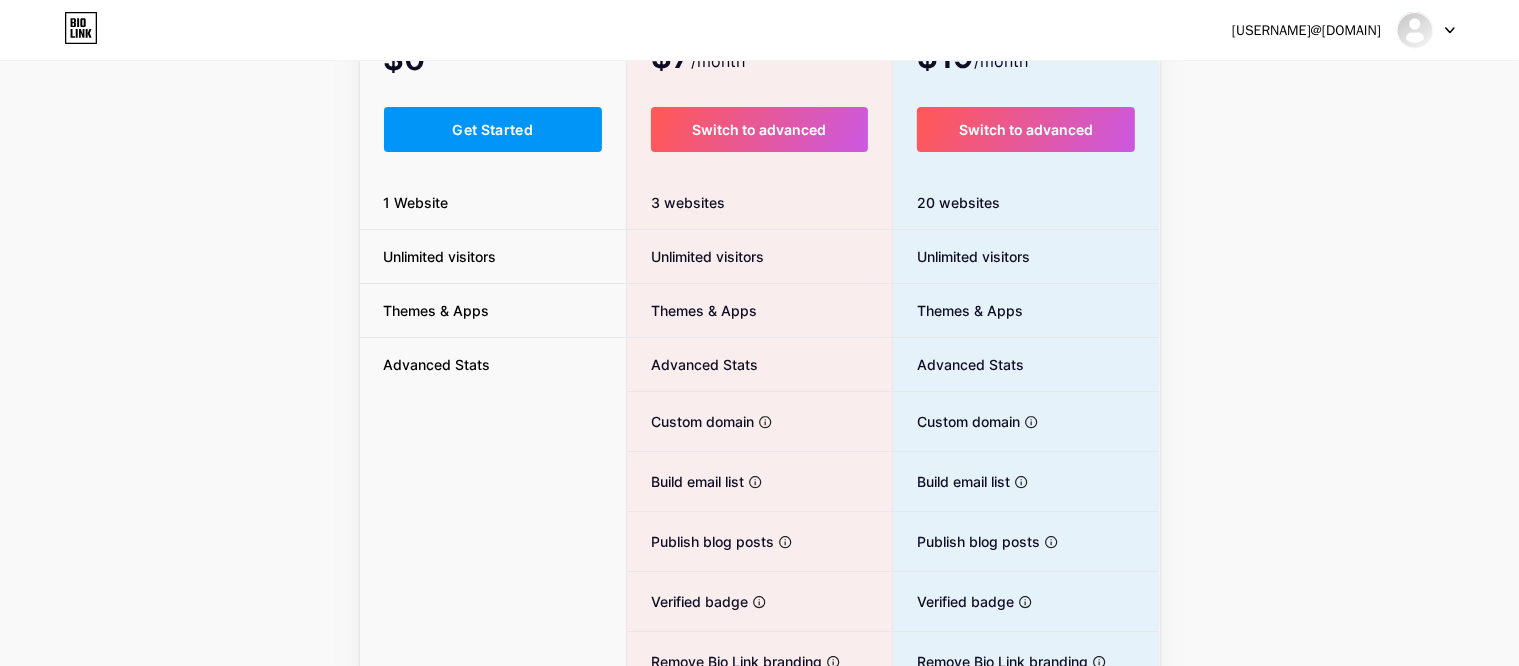 scroll, scrollTop: 0, scrollLeft: 0, axis: both 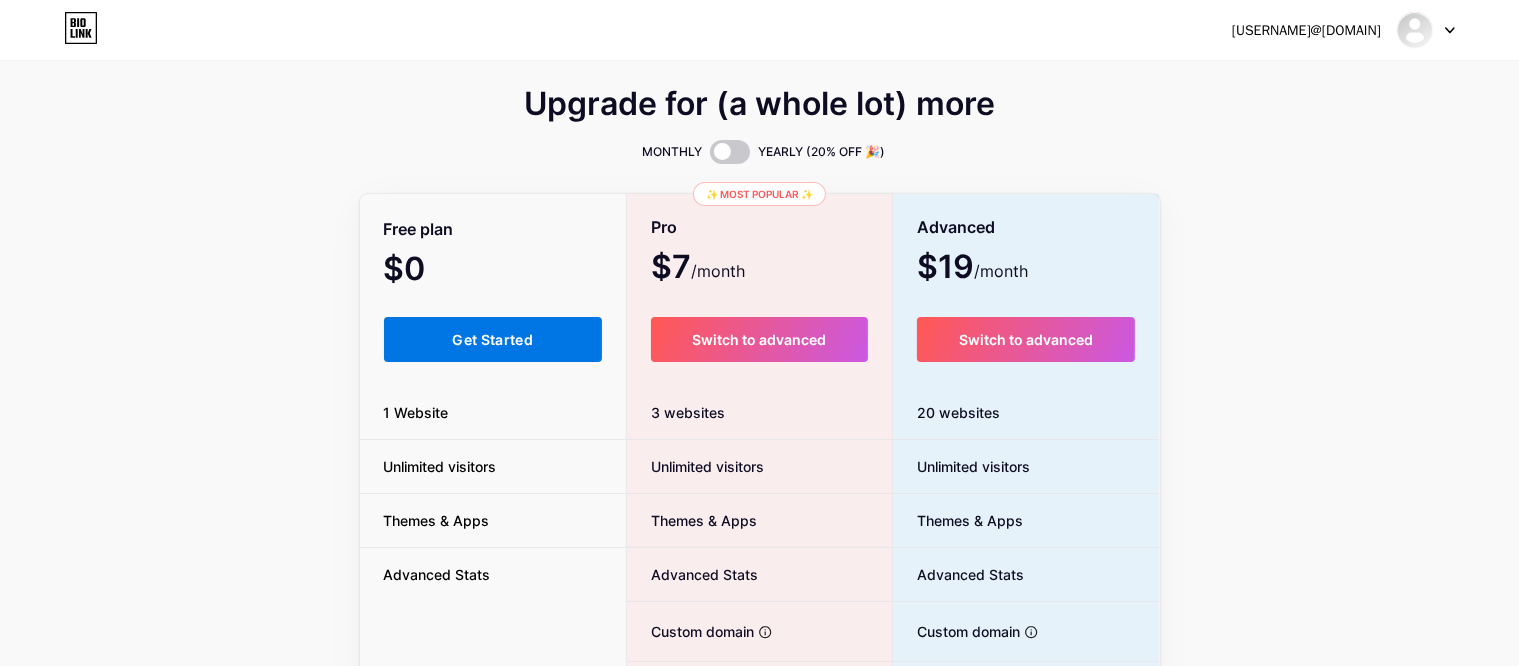 click on "Get Started" at bounding box center (492, 339) 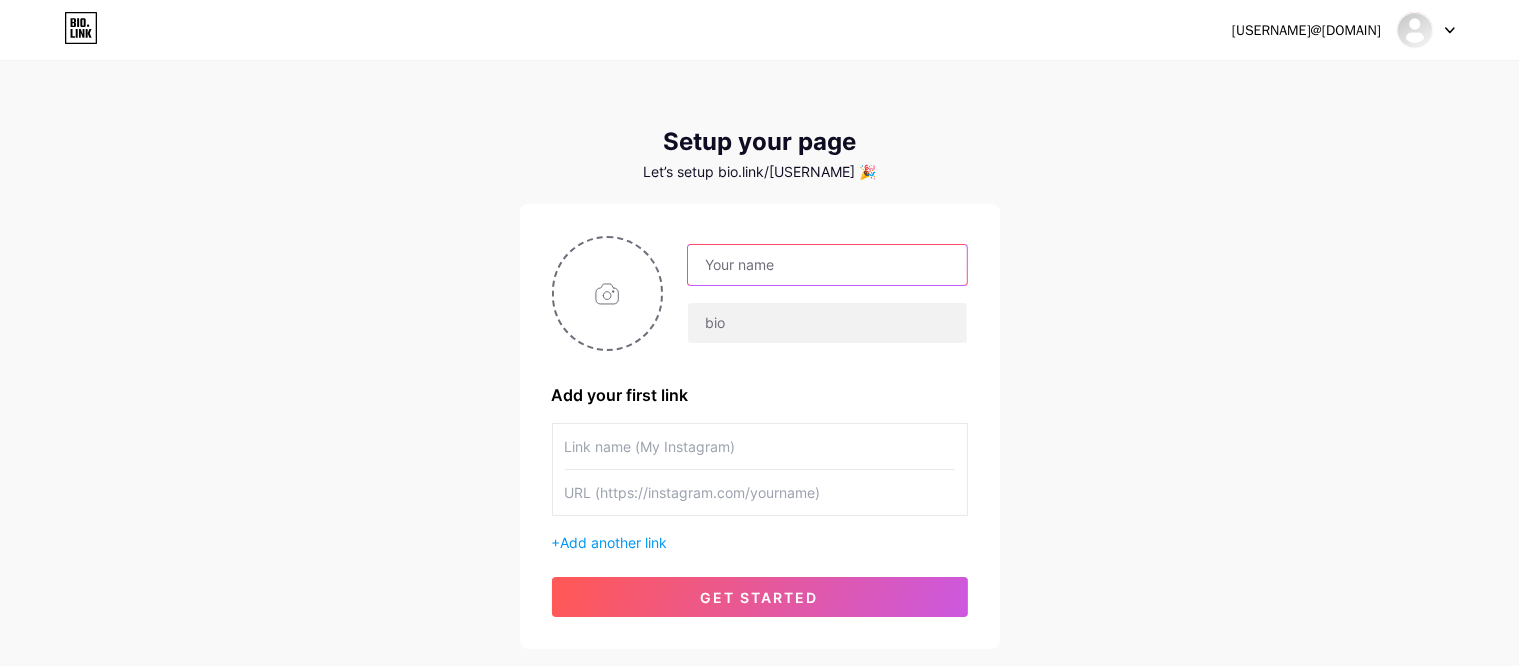 click at bounding box center (827, 265) 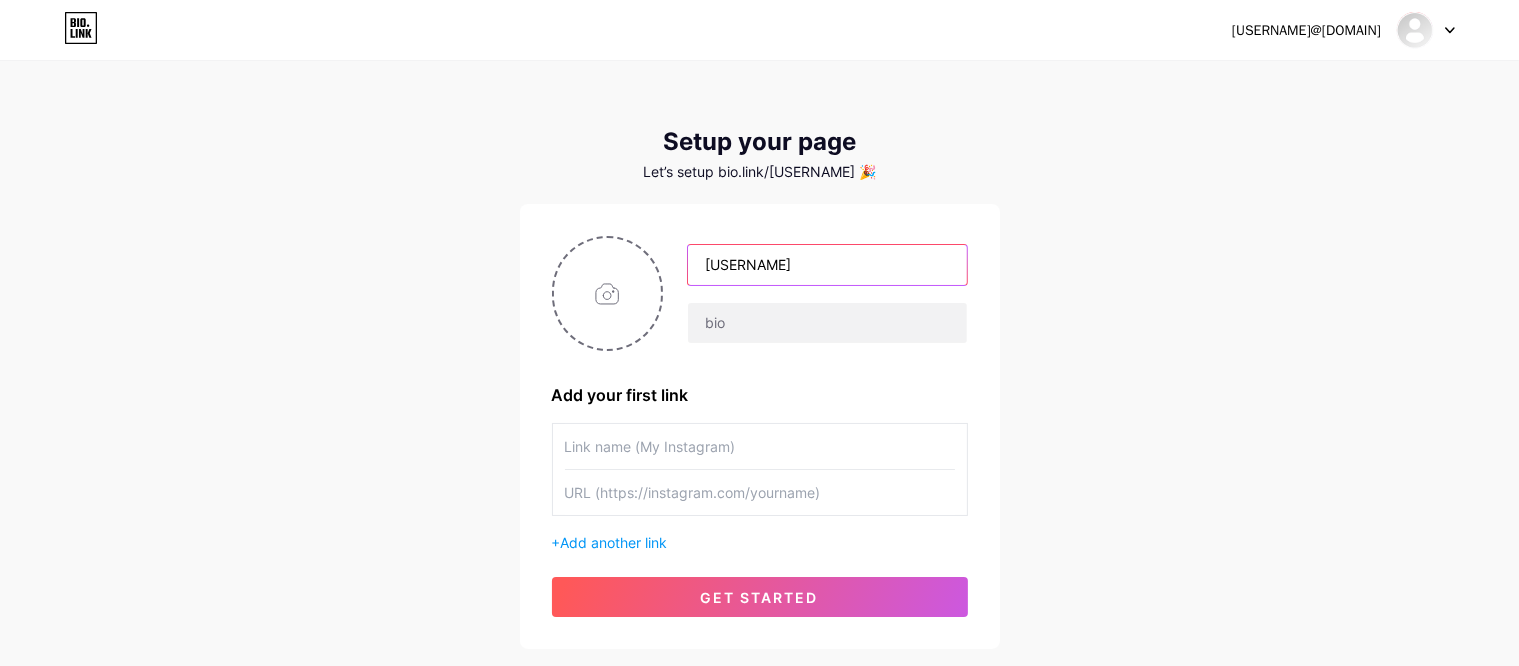 type on "[USERNAME]" 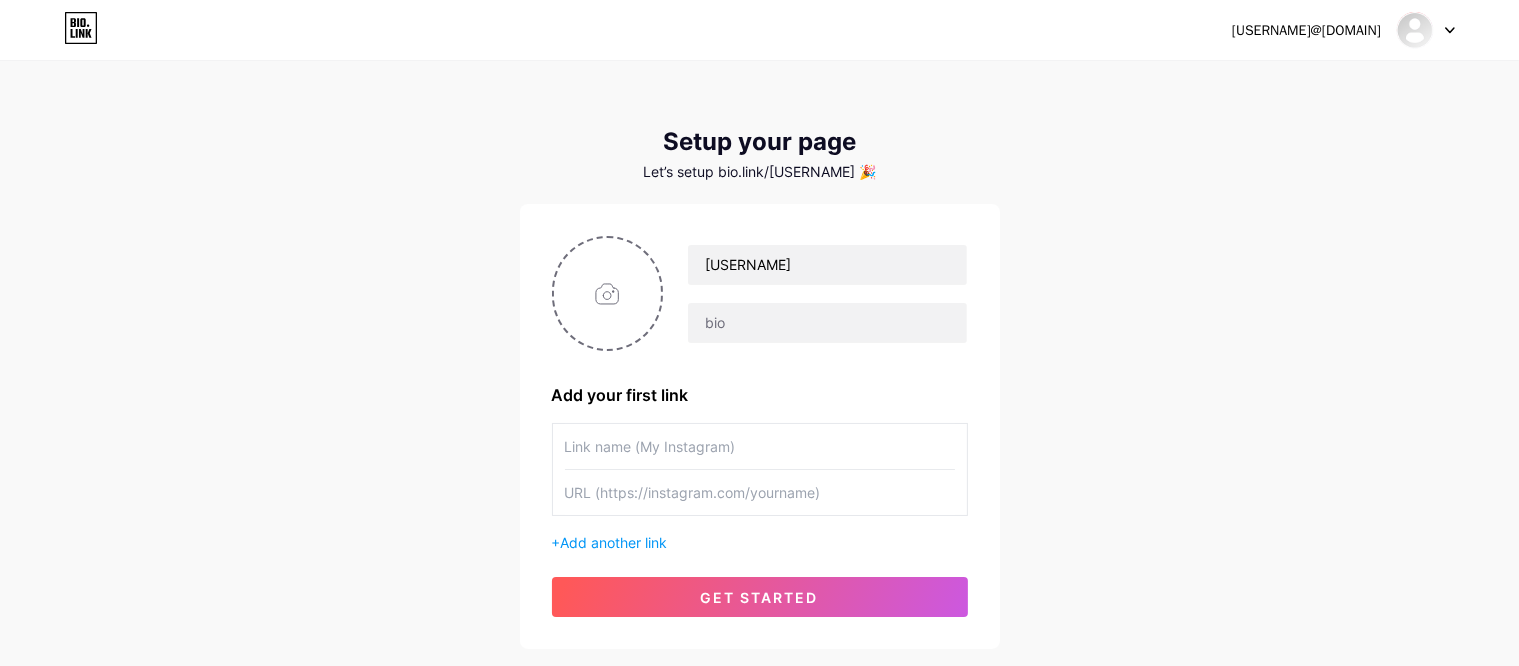 click at bounding box center (760, 446) 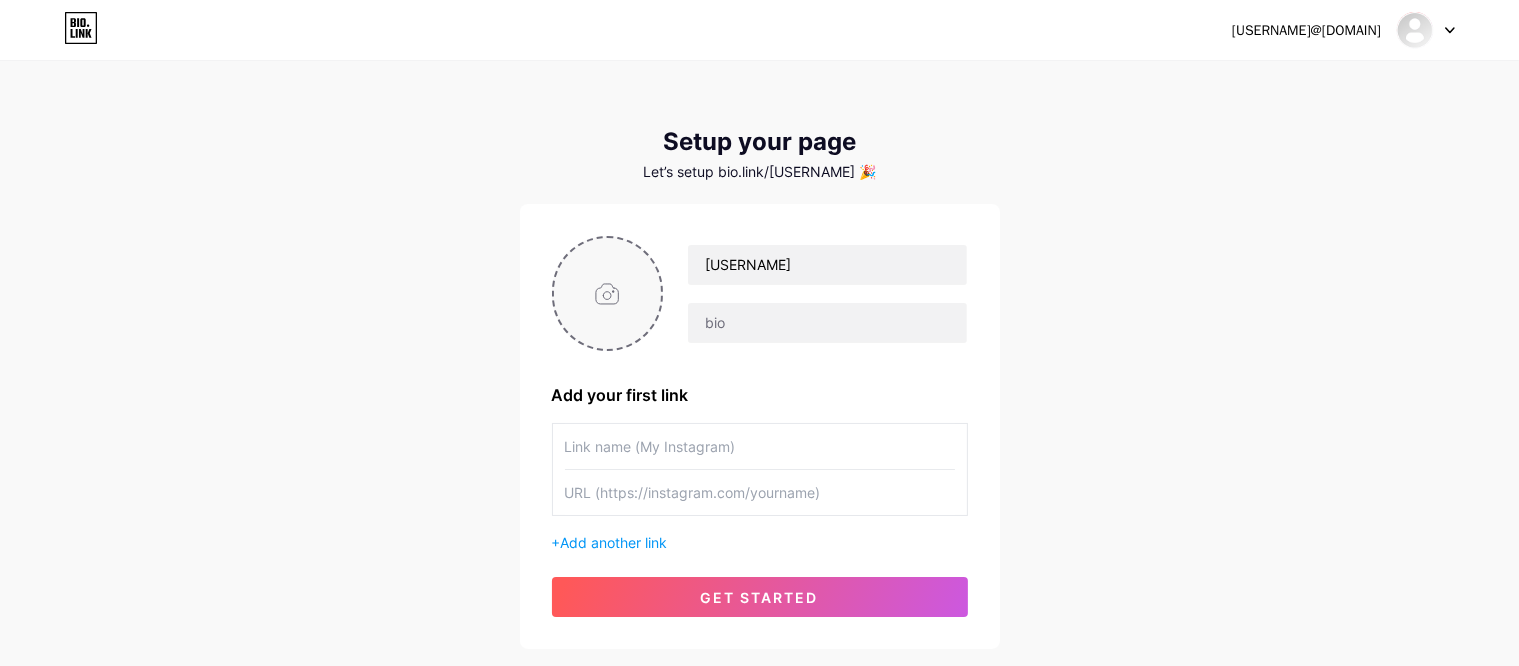 click at bounding box center [608, 293] 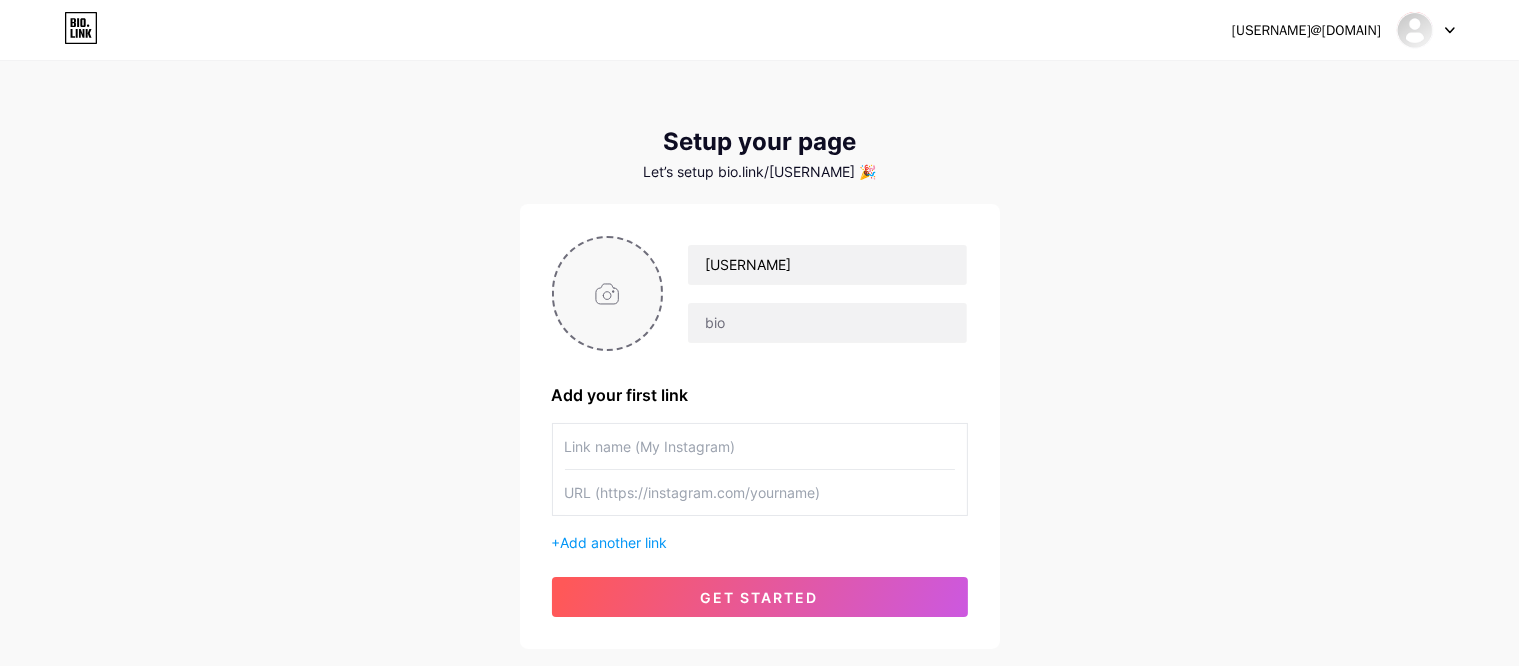 click at bounding box center [608, 293] 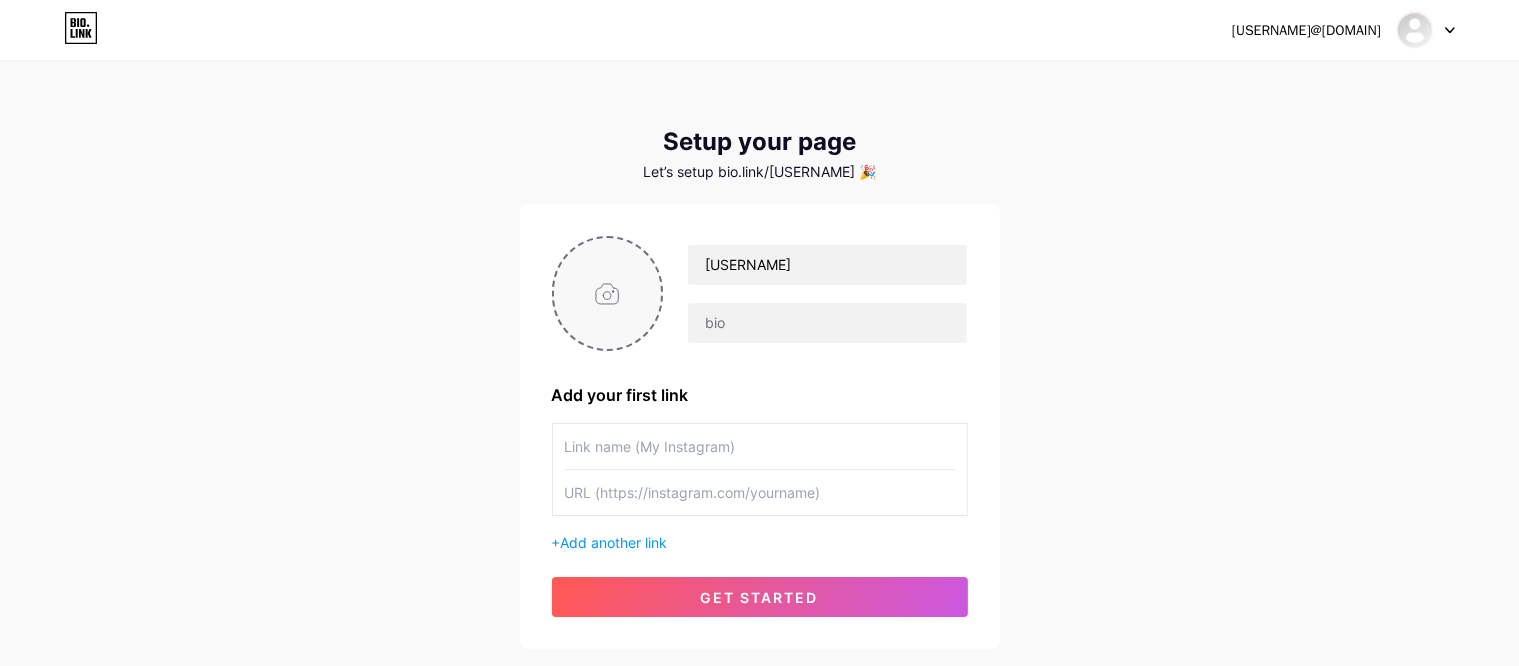 type on "C:\fakepath\pngtree-whatsapp-icon-png-image_6315990.png" 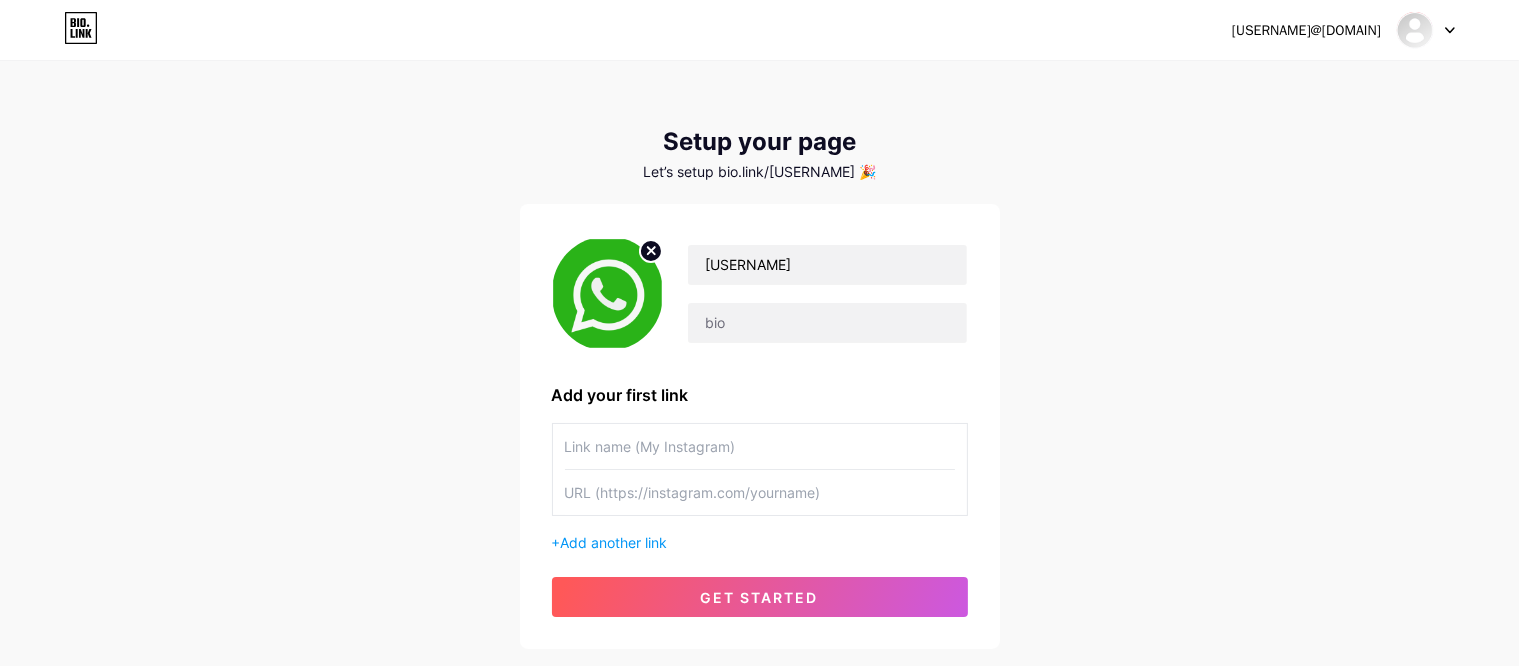 click at bounding box center (760, 446) 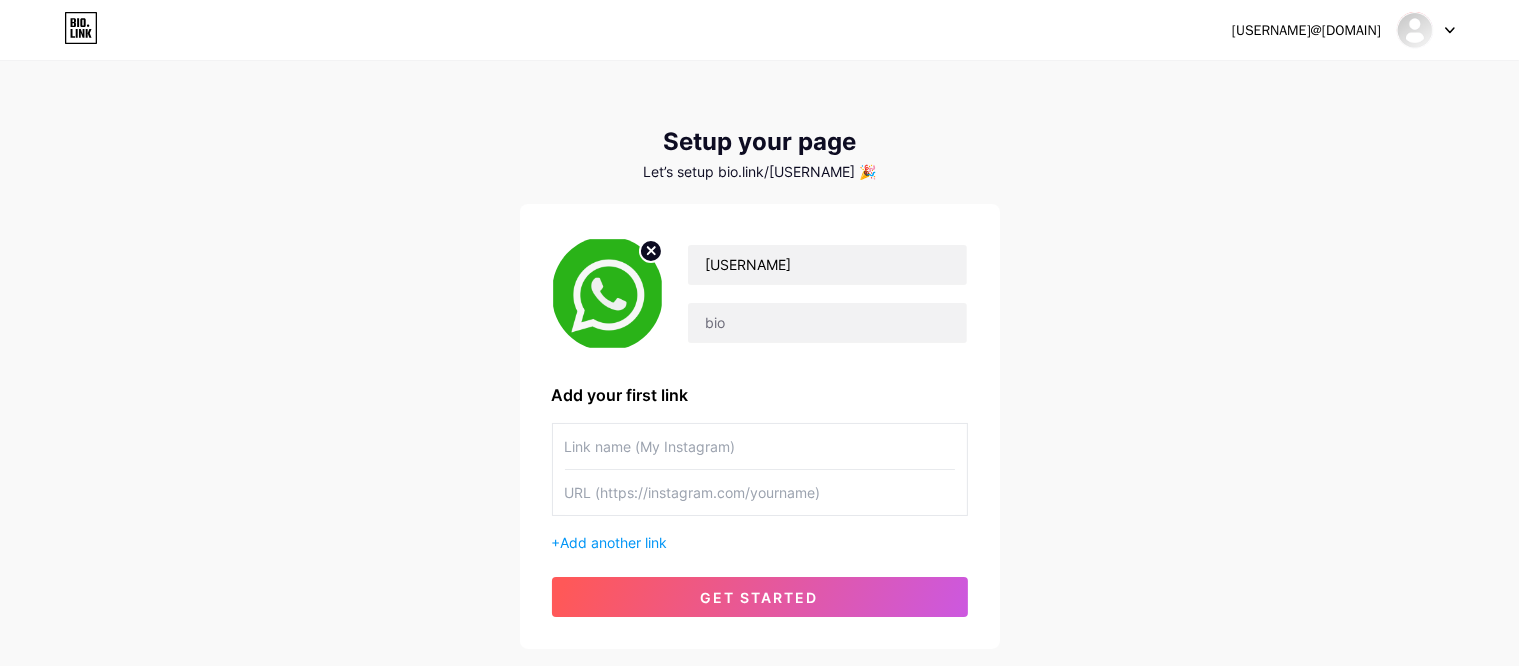 click at bounding box center [651, 251] 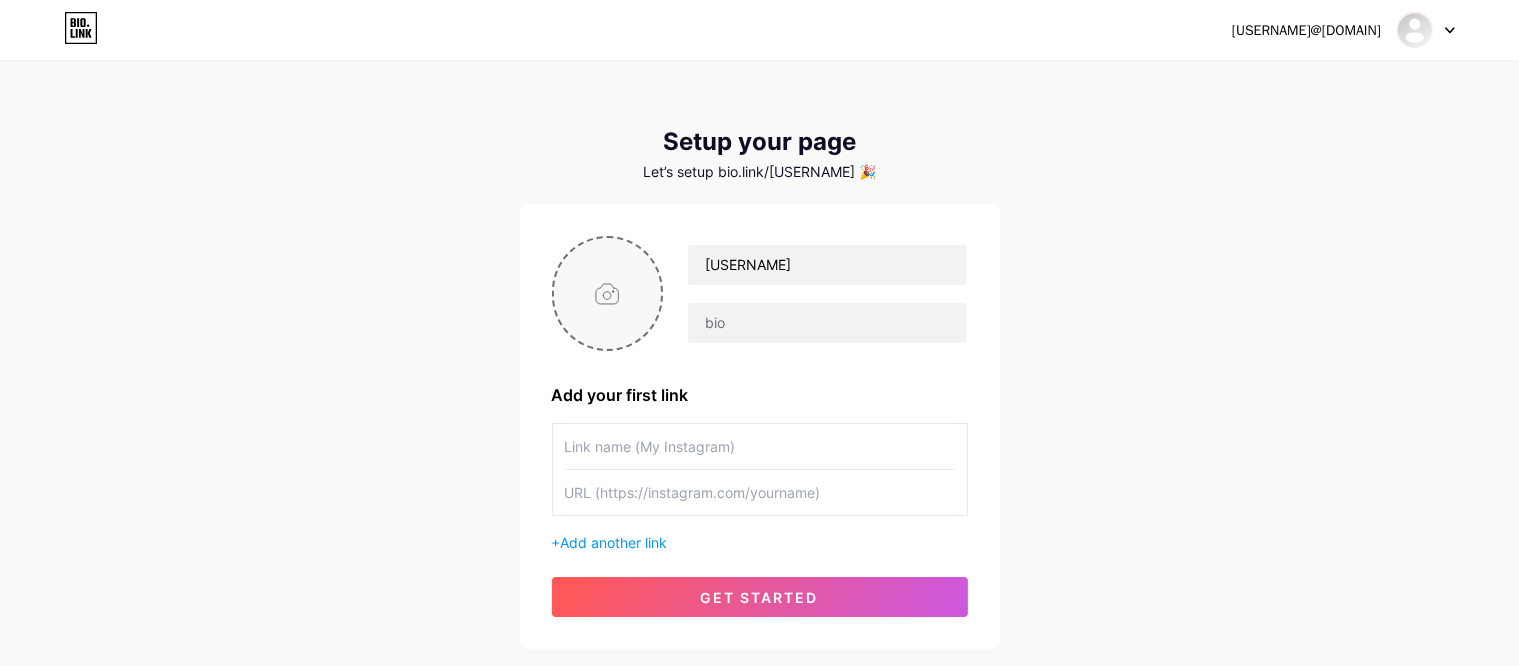click at bounding box center [608, 293] 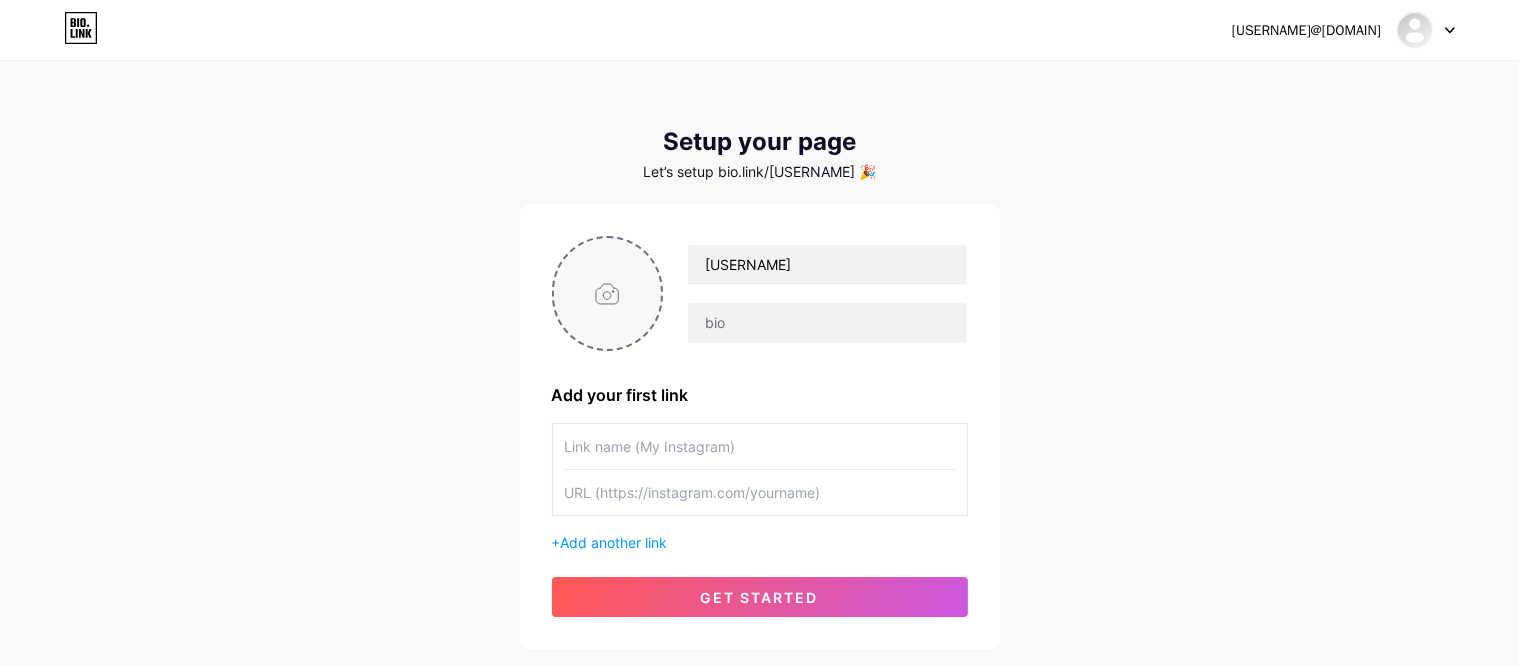 type on "C:\fakepath\ibu.png" 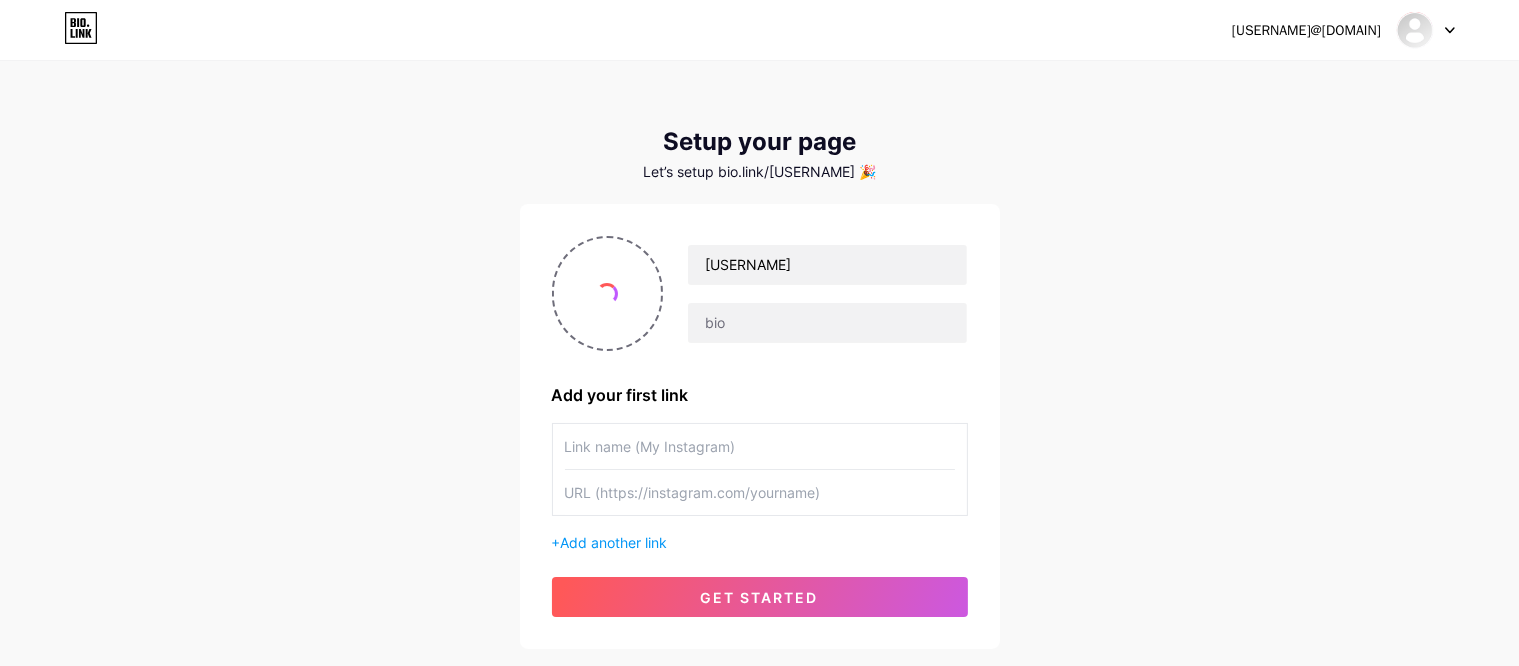 click at bounding box center [760, 446] 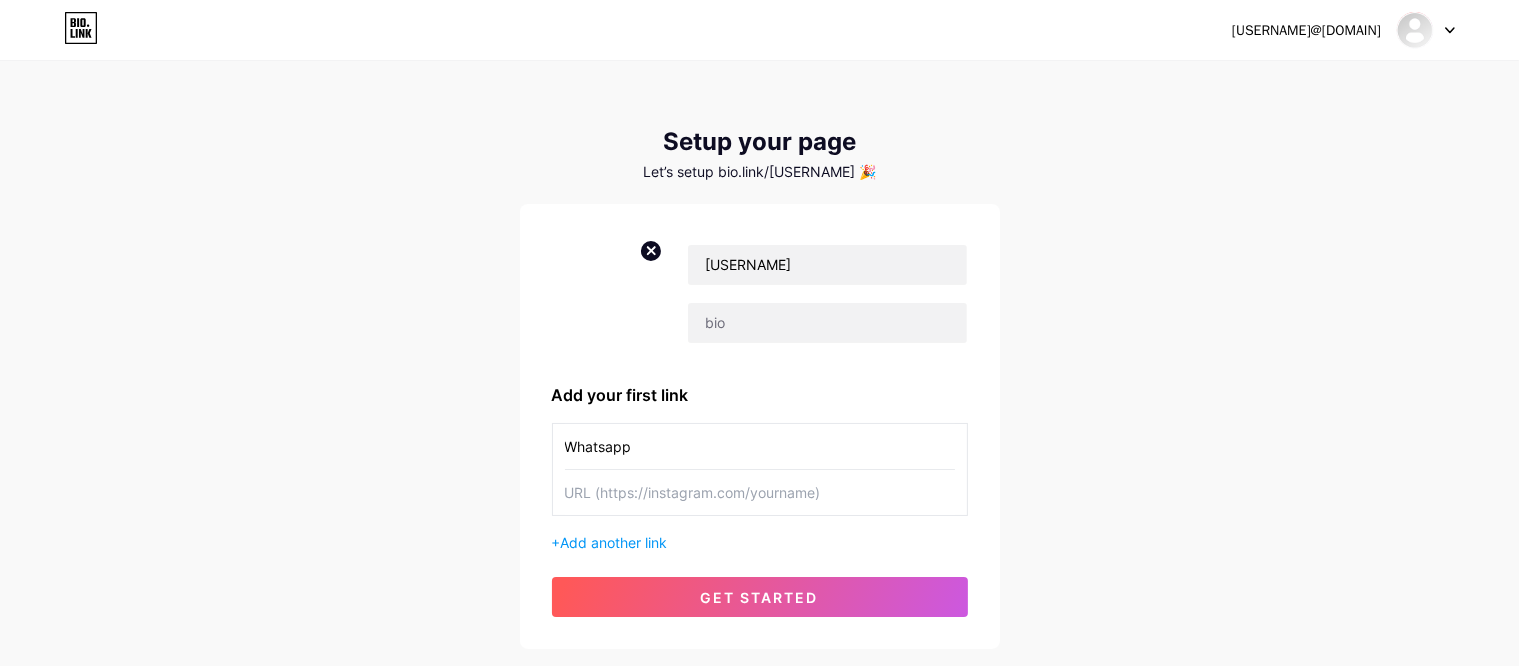 type on "Whatsapp" 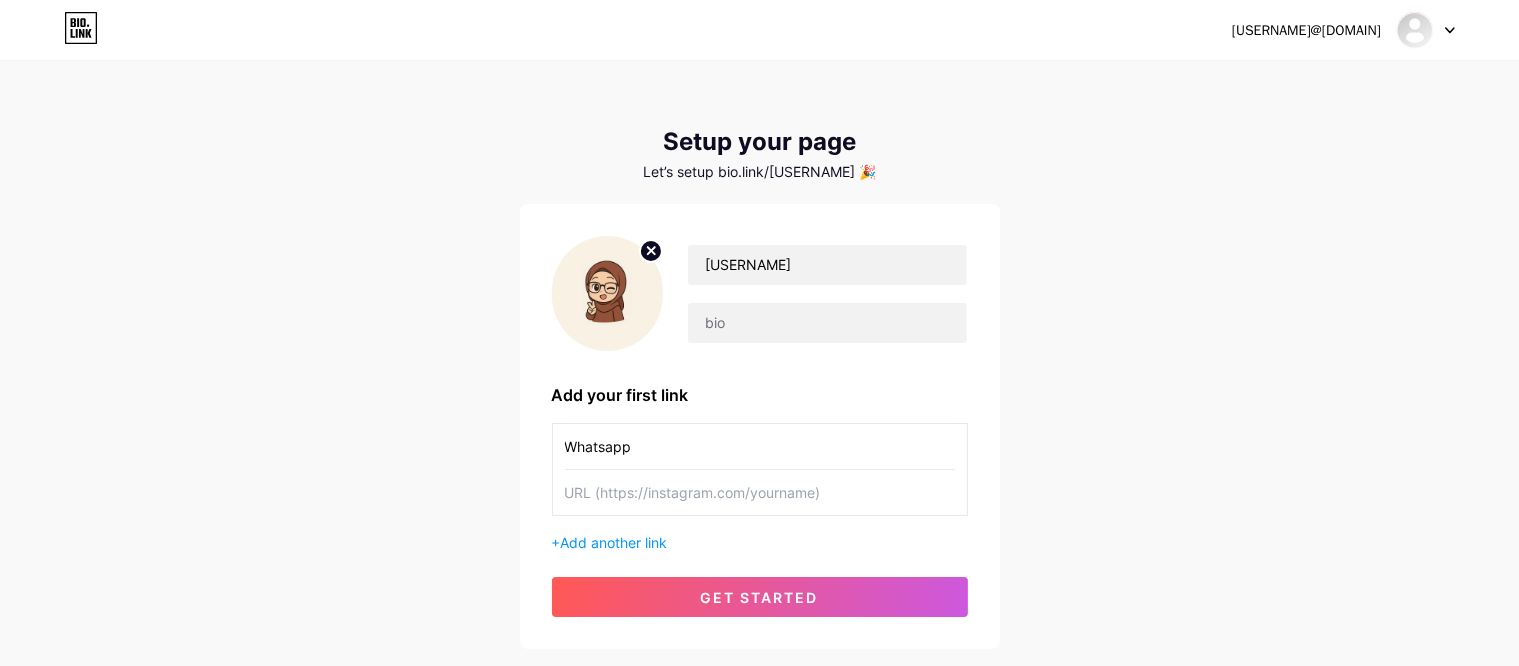 click at bounding box center (760, 446) 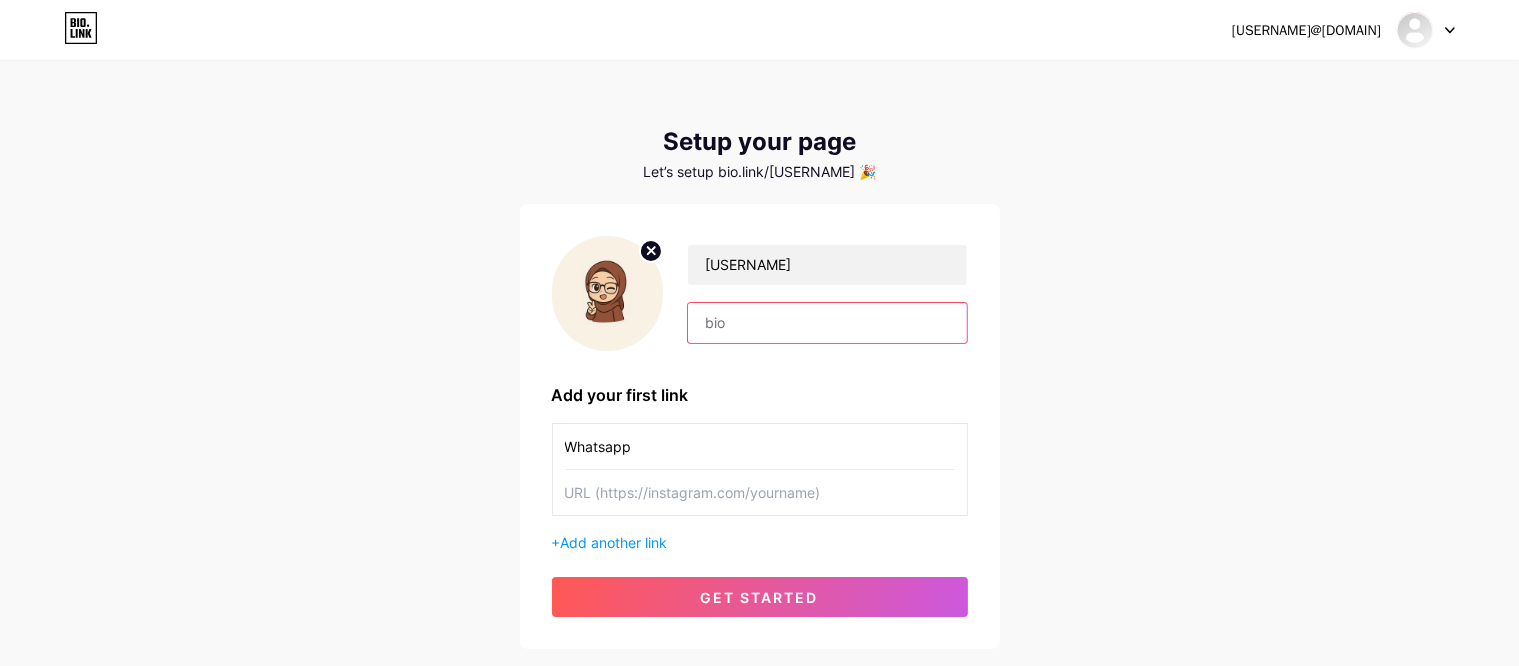 click at bounding box center [827, 323] 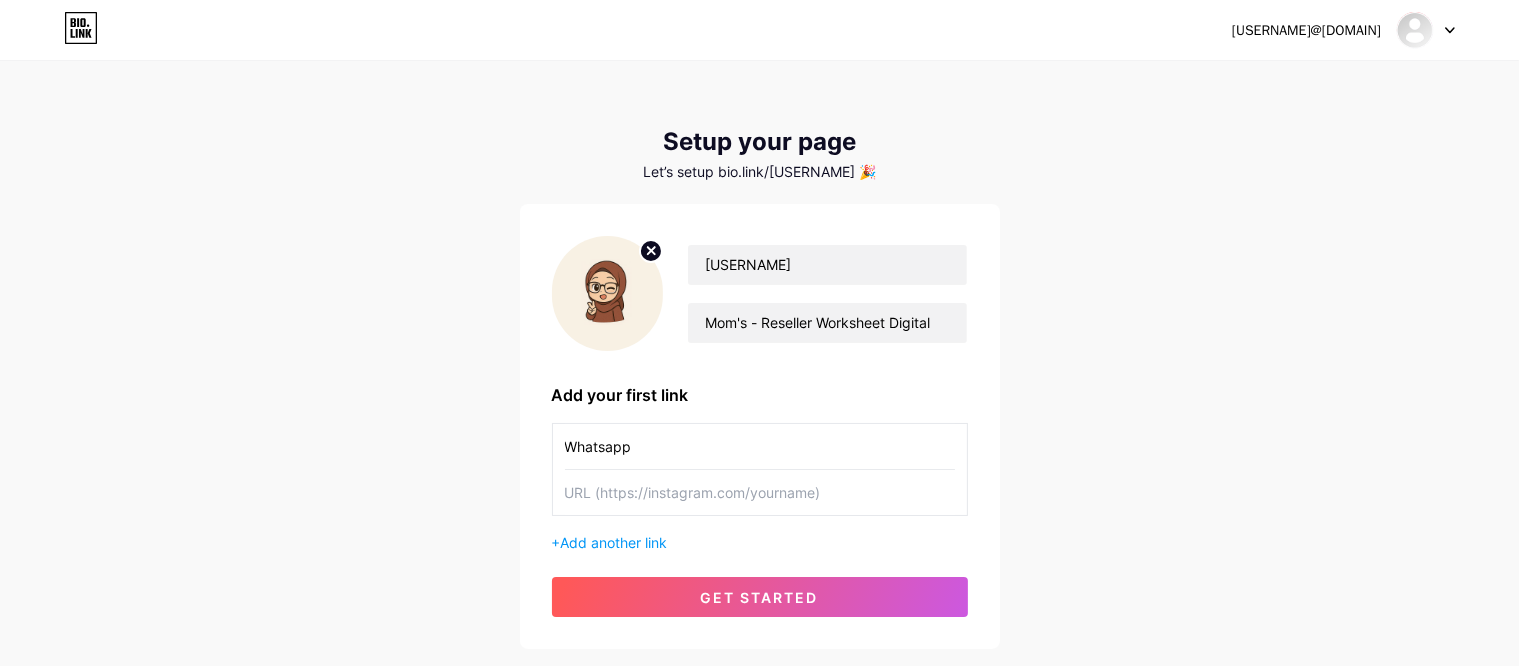click at bounding box center (760, 446) 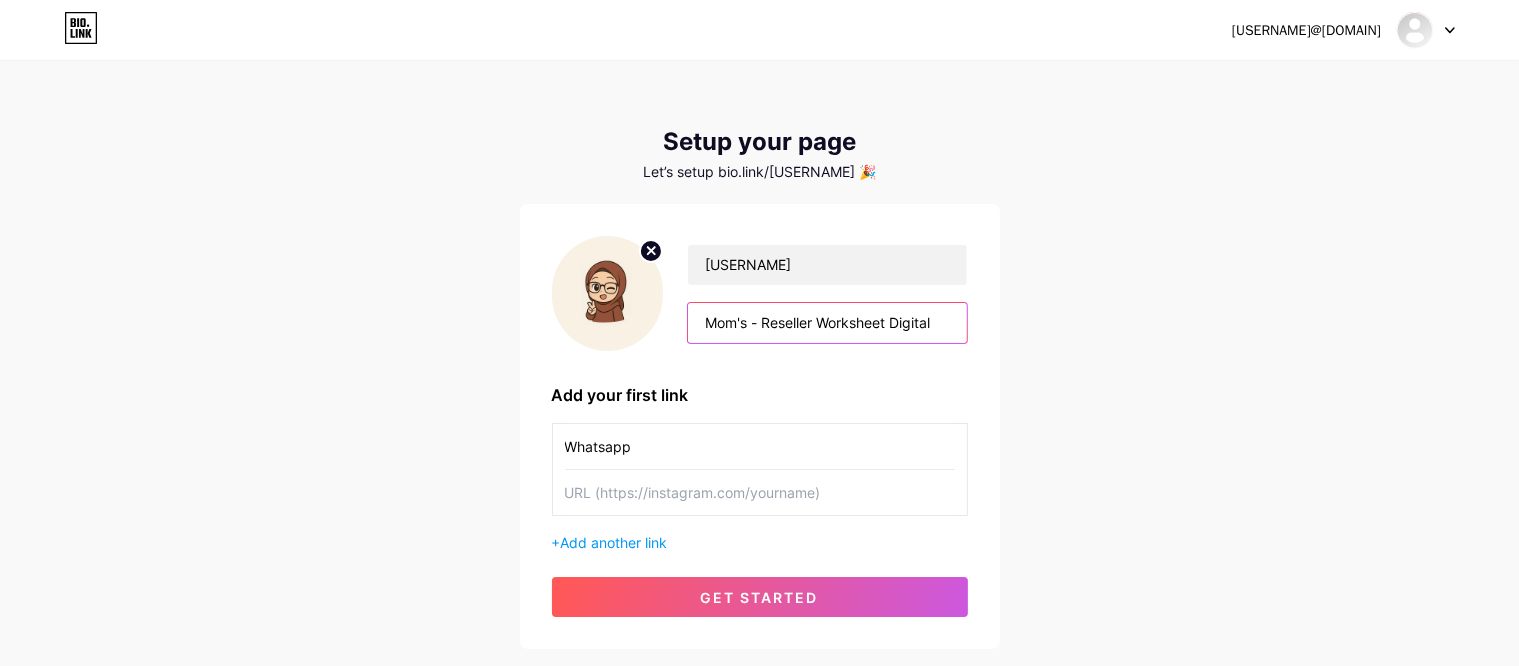 click on "Mom's - Reseller Worksheet Digital" at bounding box center [827, 323] 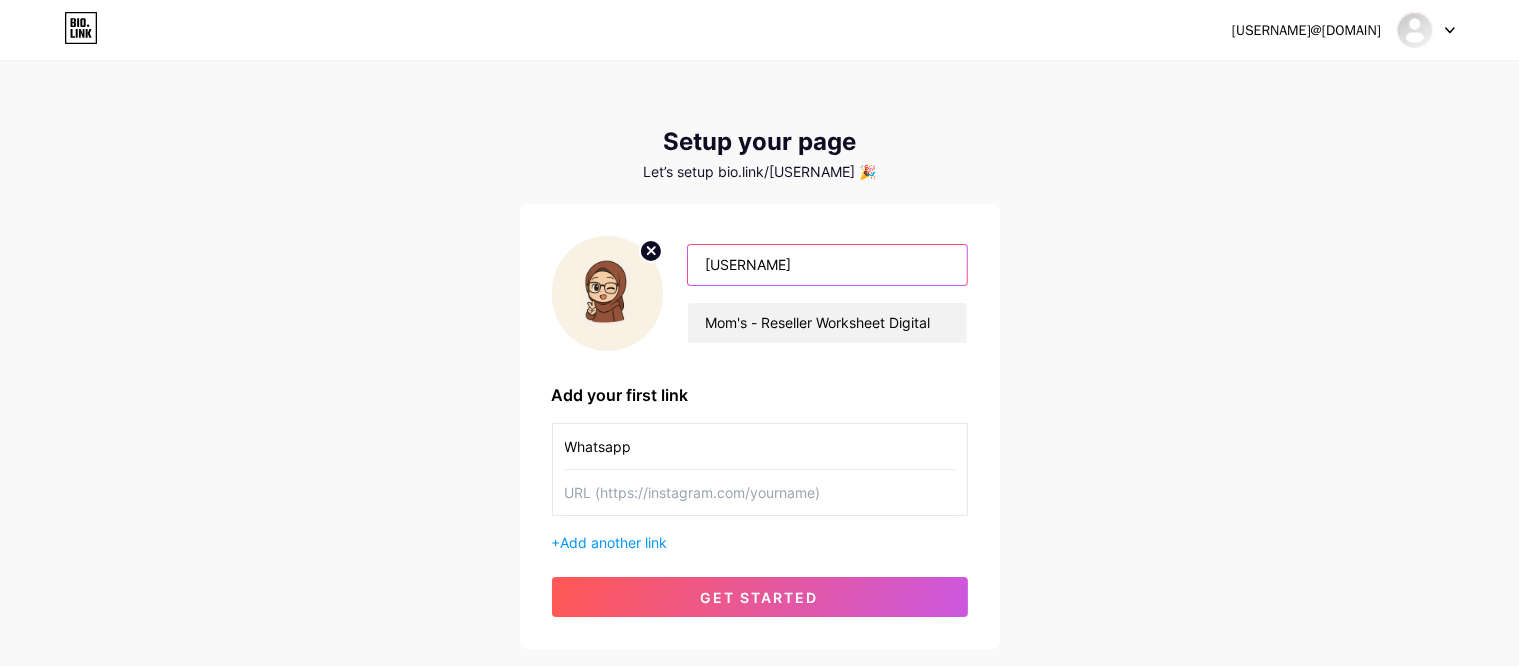 click on "[USERNAME]" at bounding box center (827, 265) 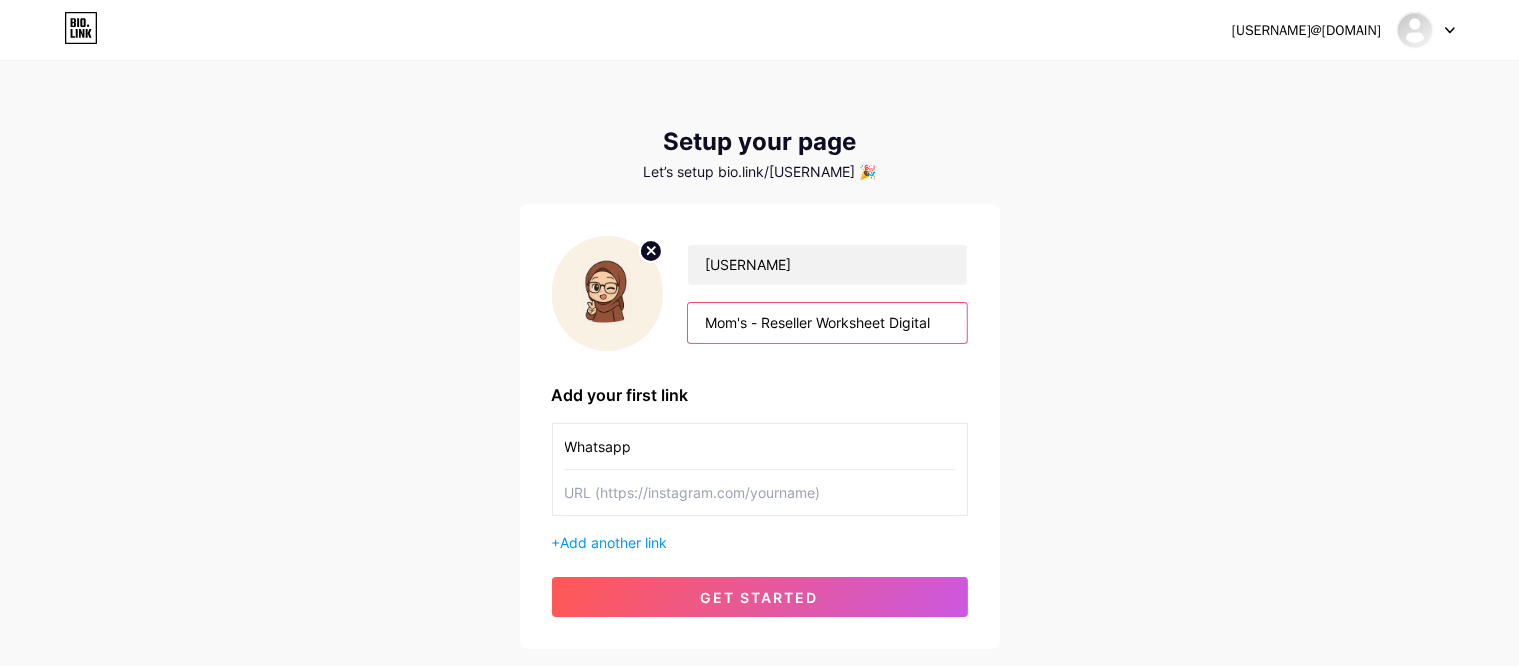 drag, startPoint x: 956, startPoint y: 317, endPoint x: 615, endPoint y: 337, distance: 341.586 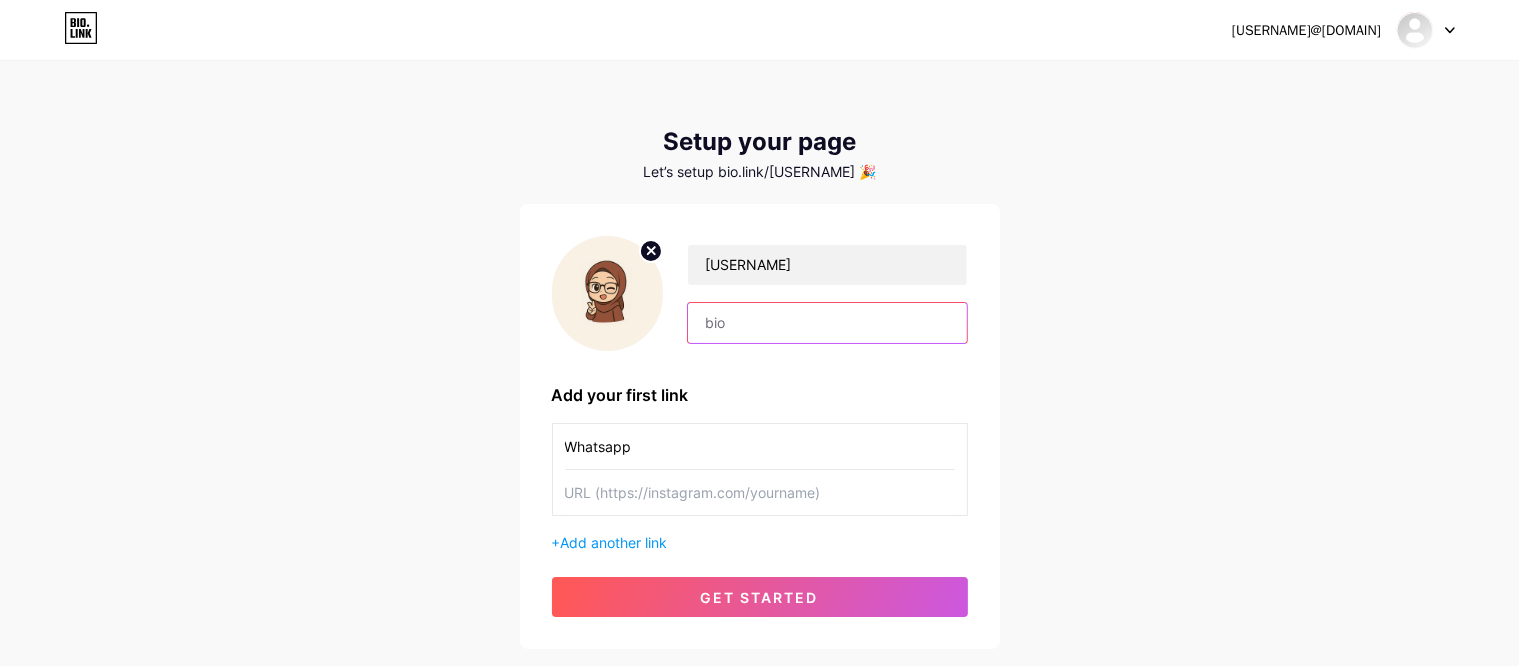click at bounding box center [827, 323] 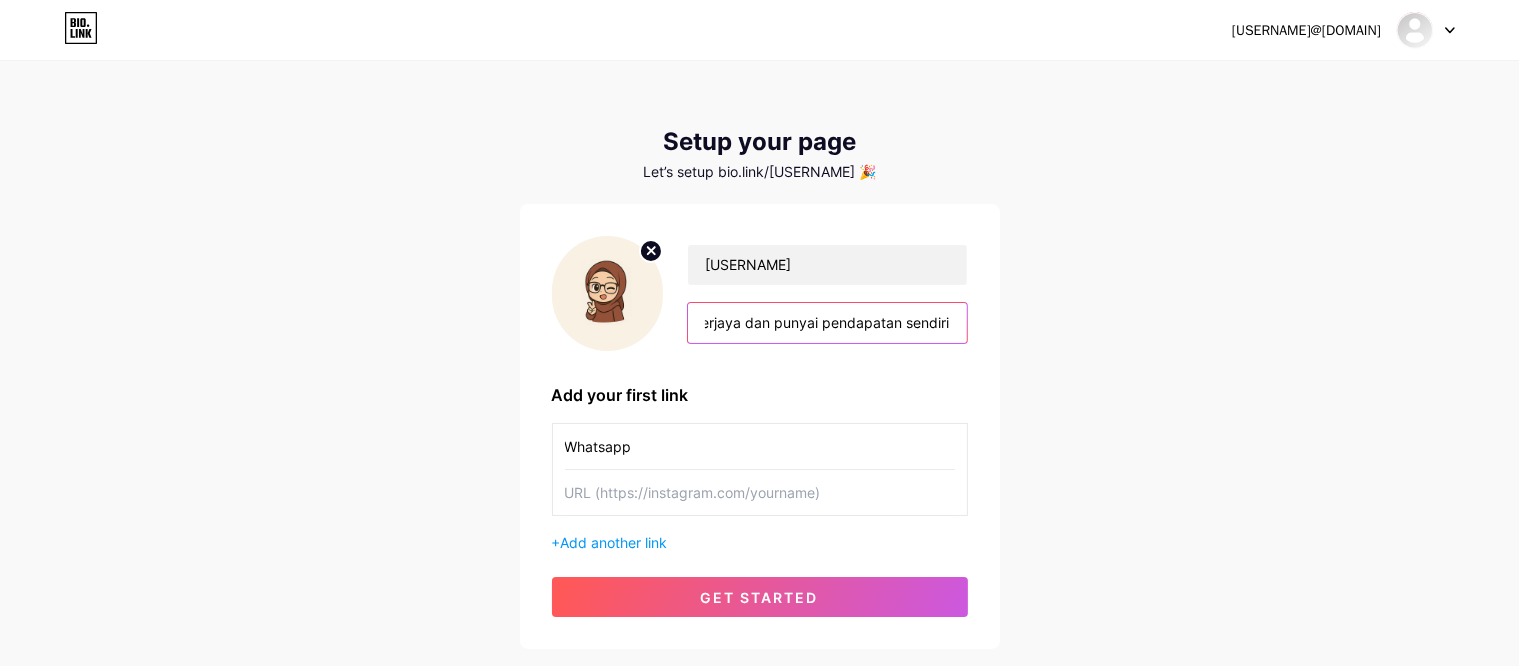 scroll, scrollTop: 0, scrollLeft: 316, axis: horizontal 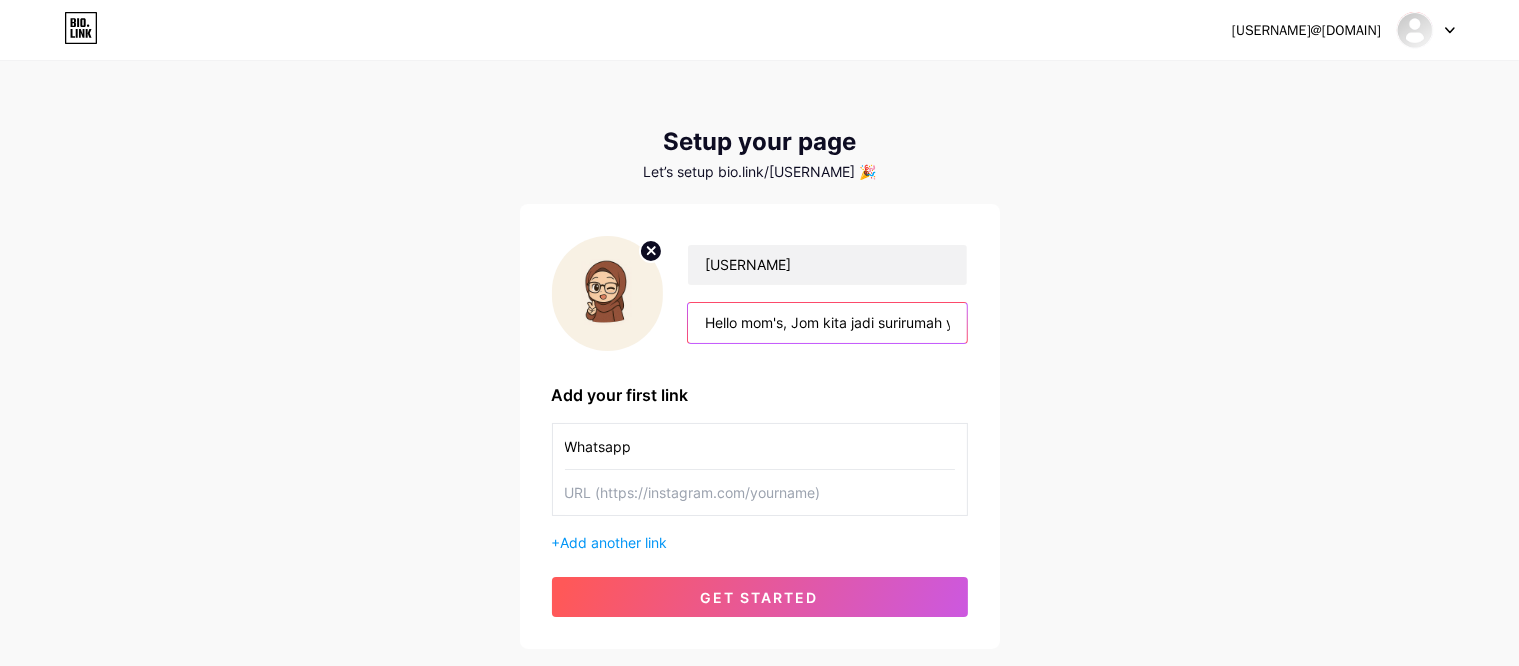 click on "Hello mom's, Jom kita jadi surirumah yang berkerjaya dan punyai pendapatan sendiri" at bounding box center (827, 323) 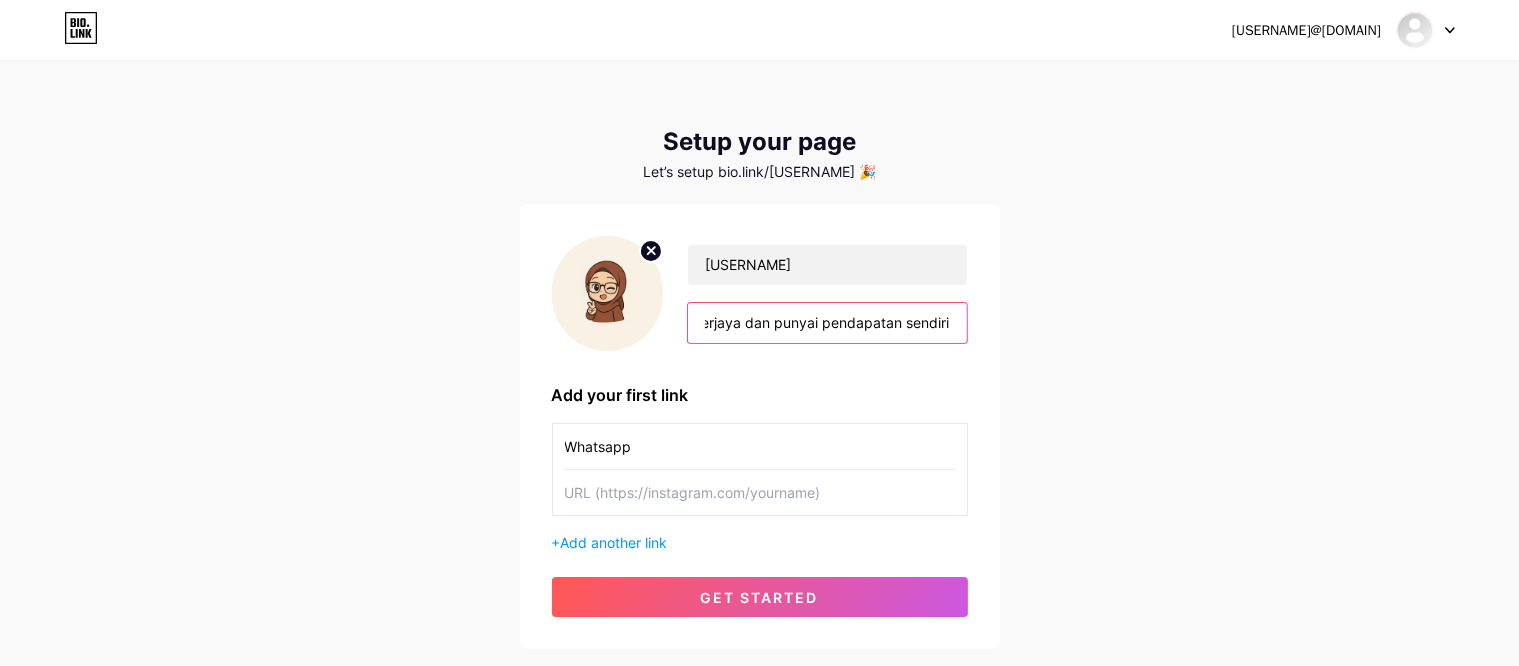scroll, scrollTop: 0, scrollLeft: 316, axis: horizontal 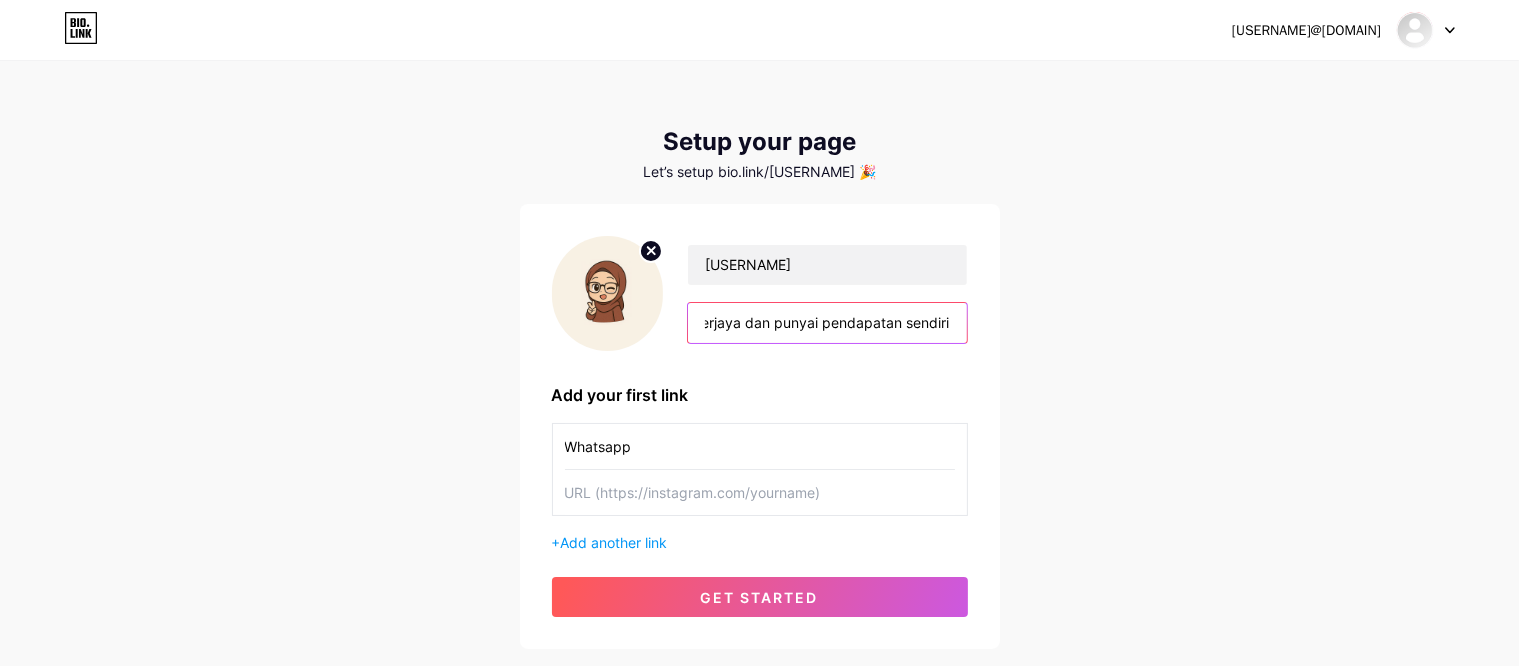paste on "♡" 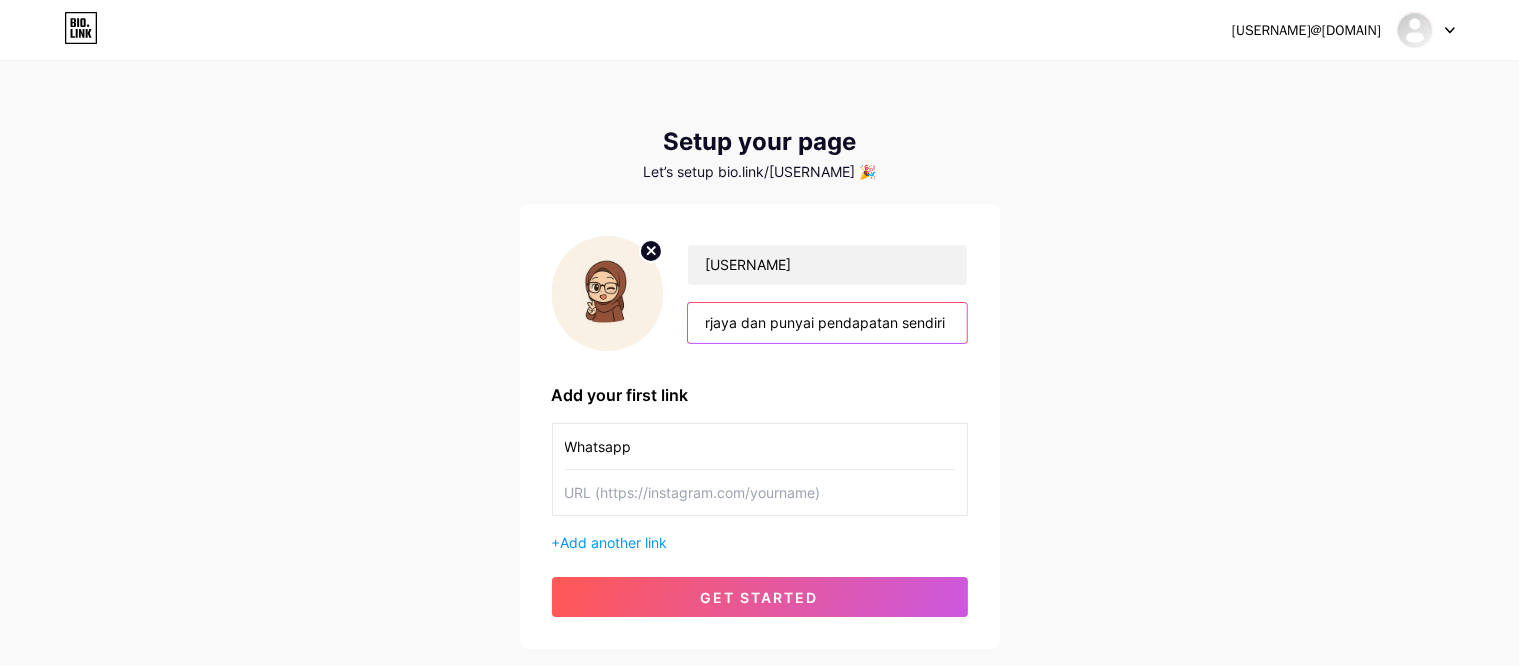 scroll, scrollTop: 0, scrollLeft: 331, axis: horizontal 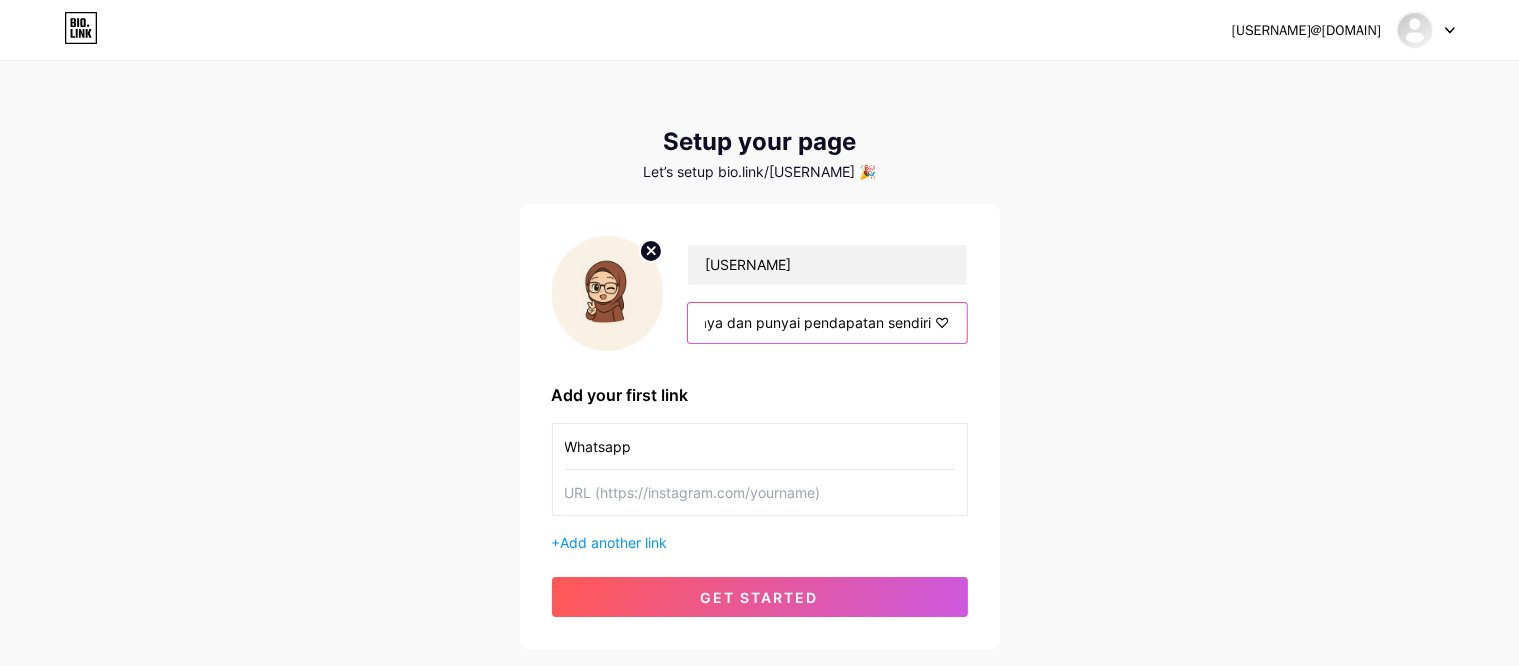 type on "Hello mom's, Jom kita jadi surirumah yang berkerjaya dan punyai pendapatan sendiri ♡" 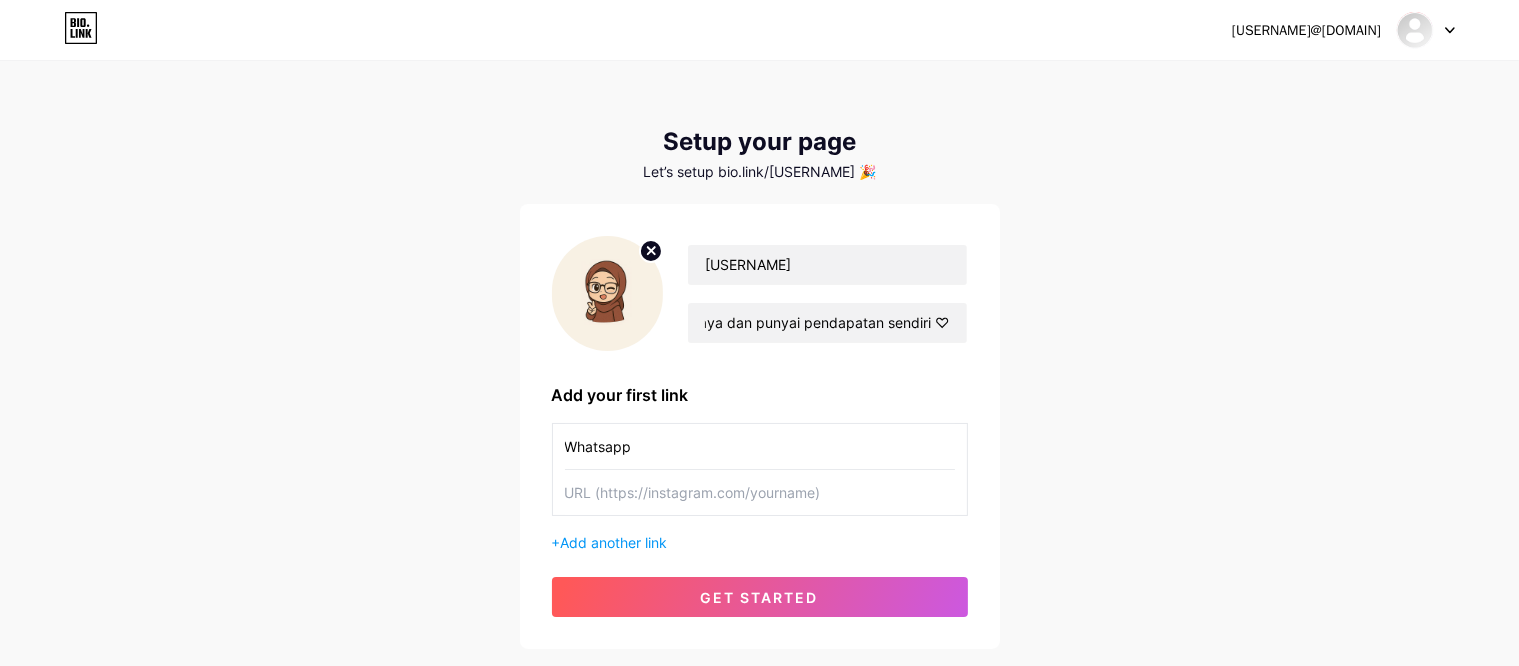 click at bounding box center [760, 446] 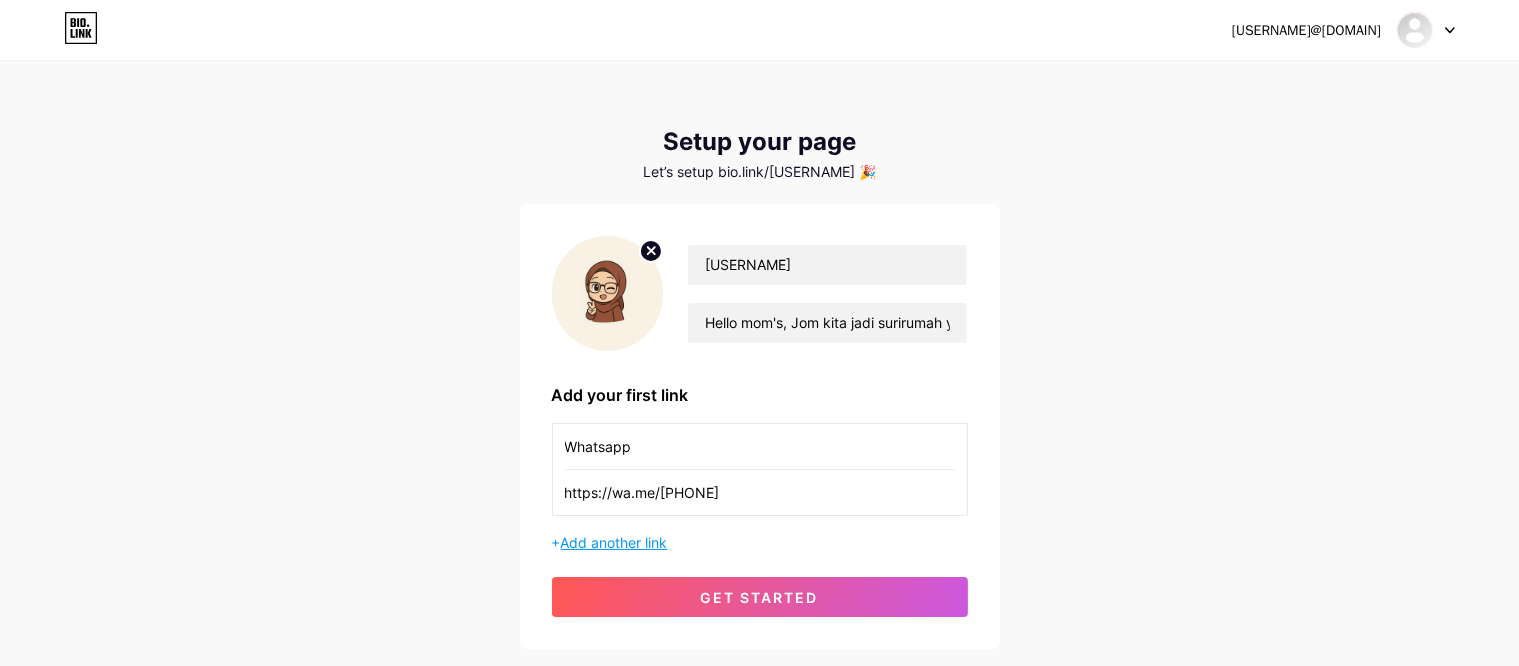 type on "https://wa.me/[PHONE]" 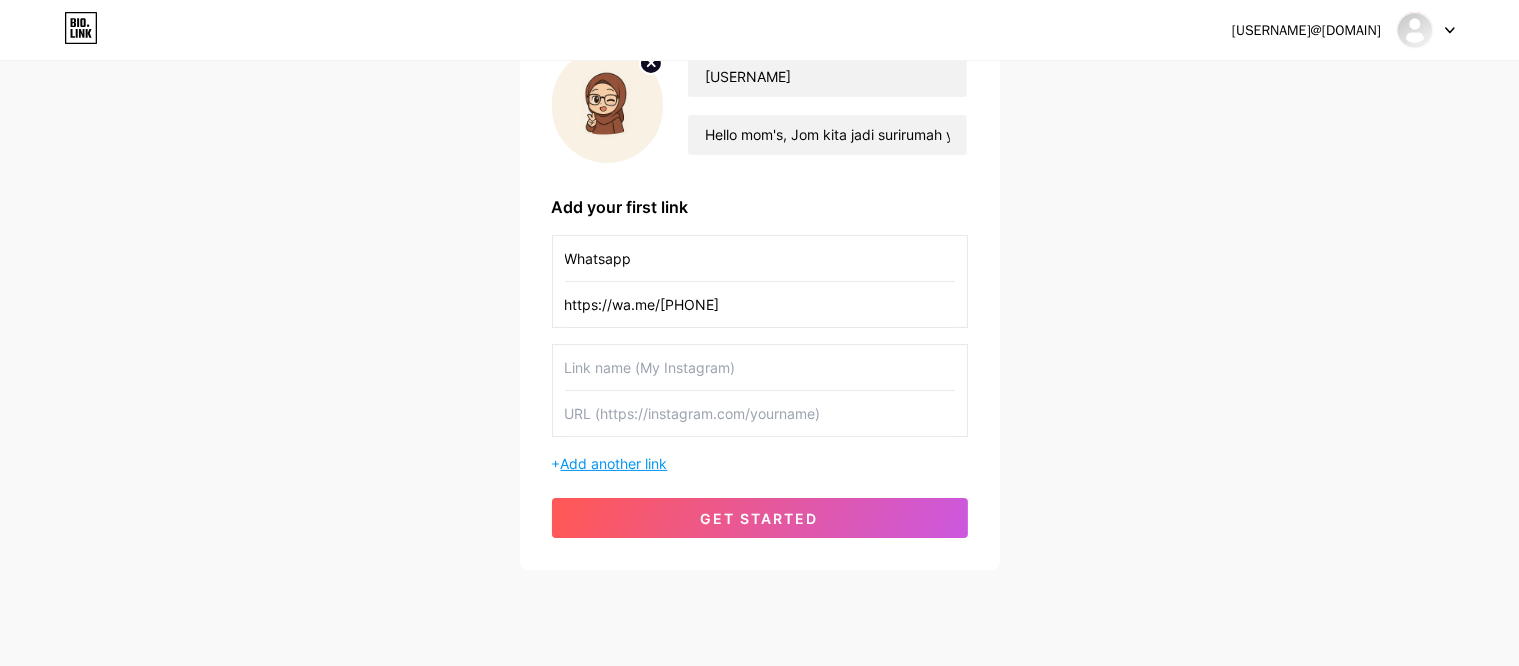 scroll, scrollTop: 200, scrollLeft: 0, axis: vertical 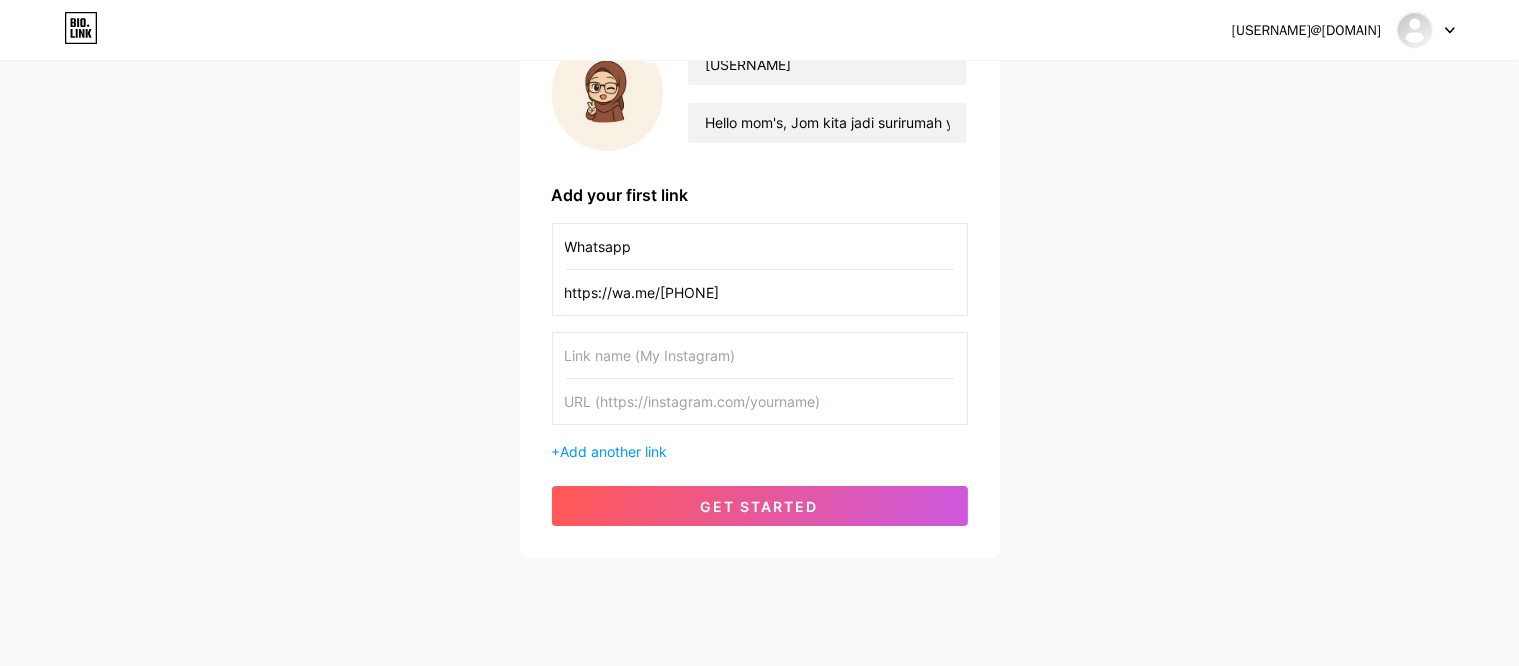 click at bounding box center (760, 246) 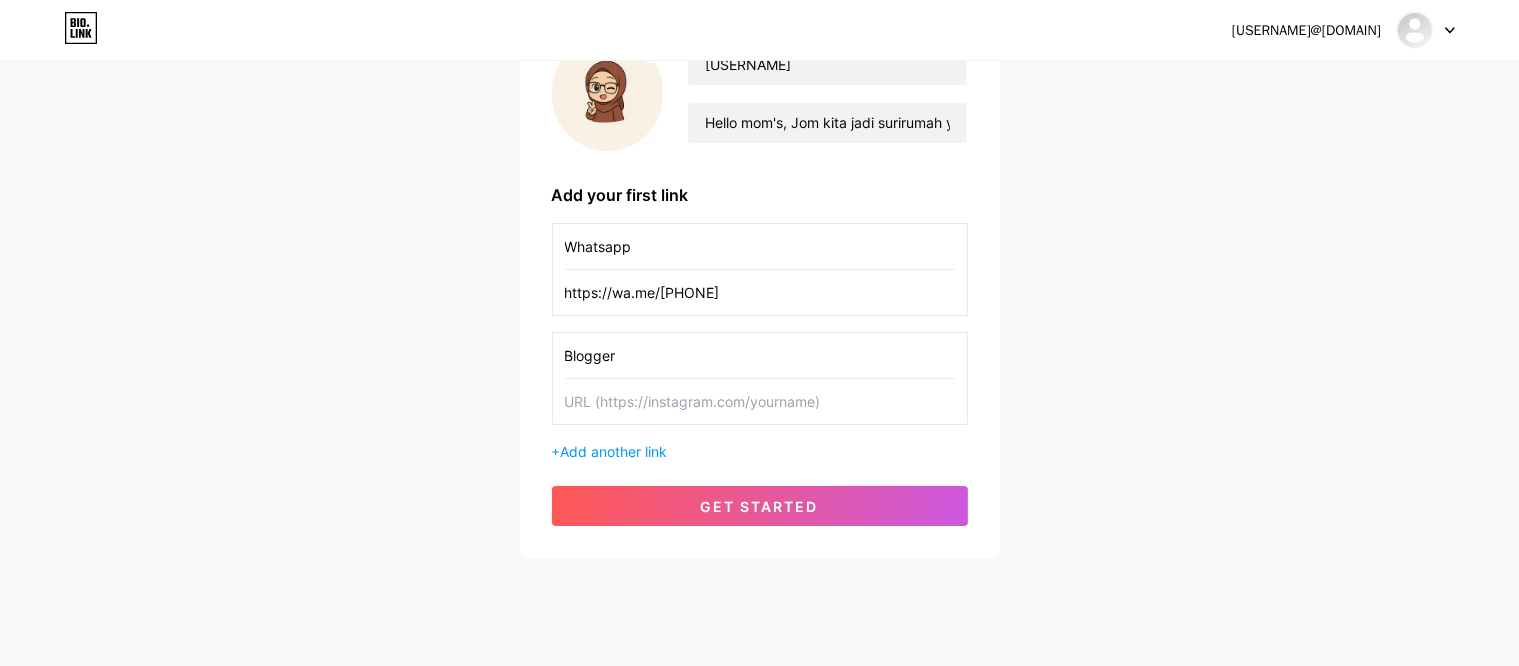 type on "Blogger" 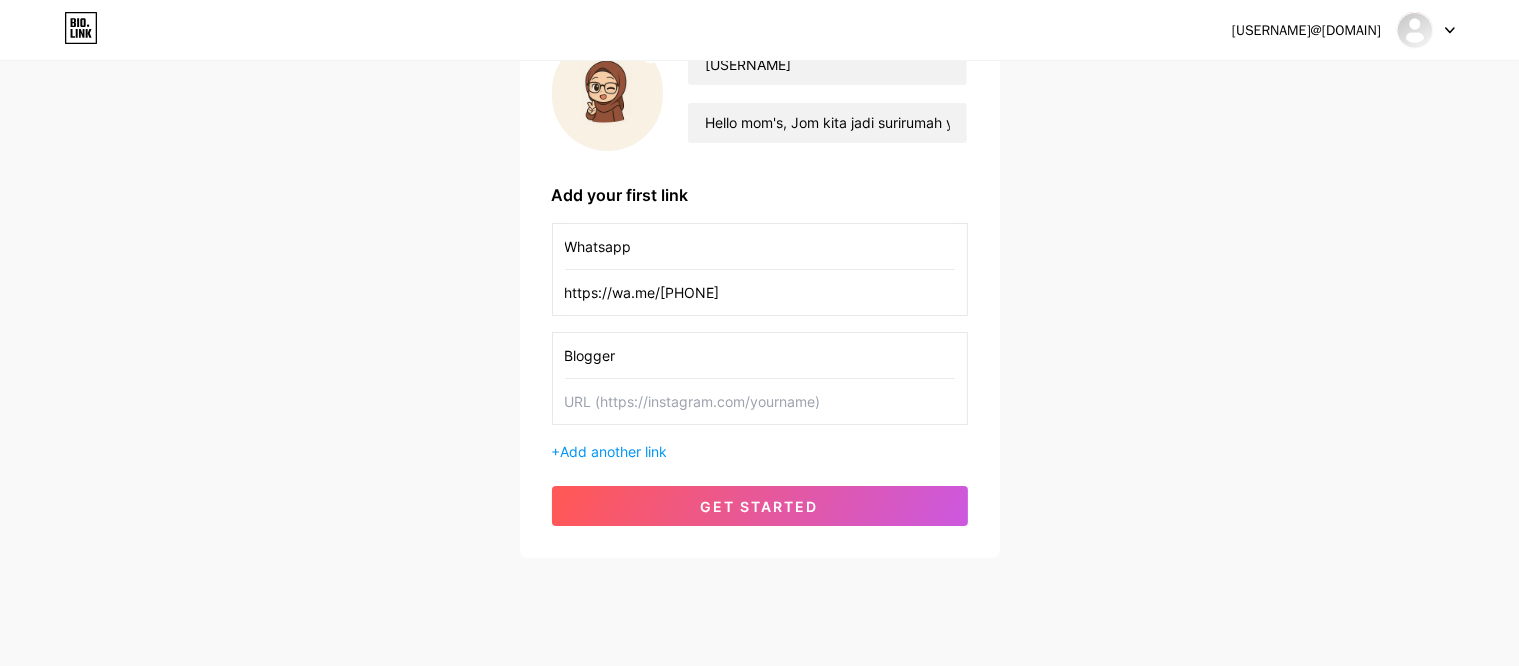 click at bounding box center (760, 246) 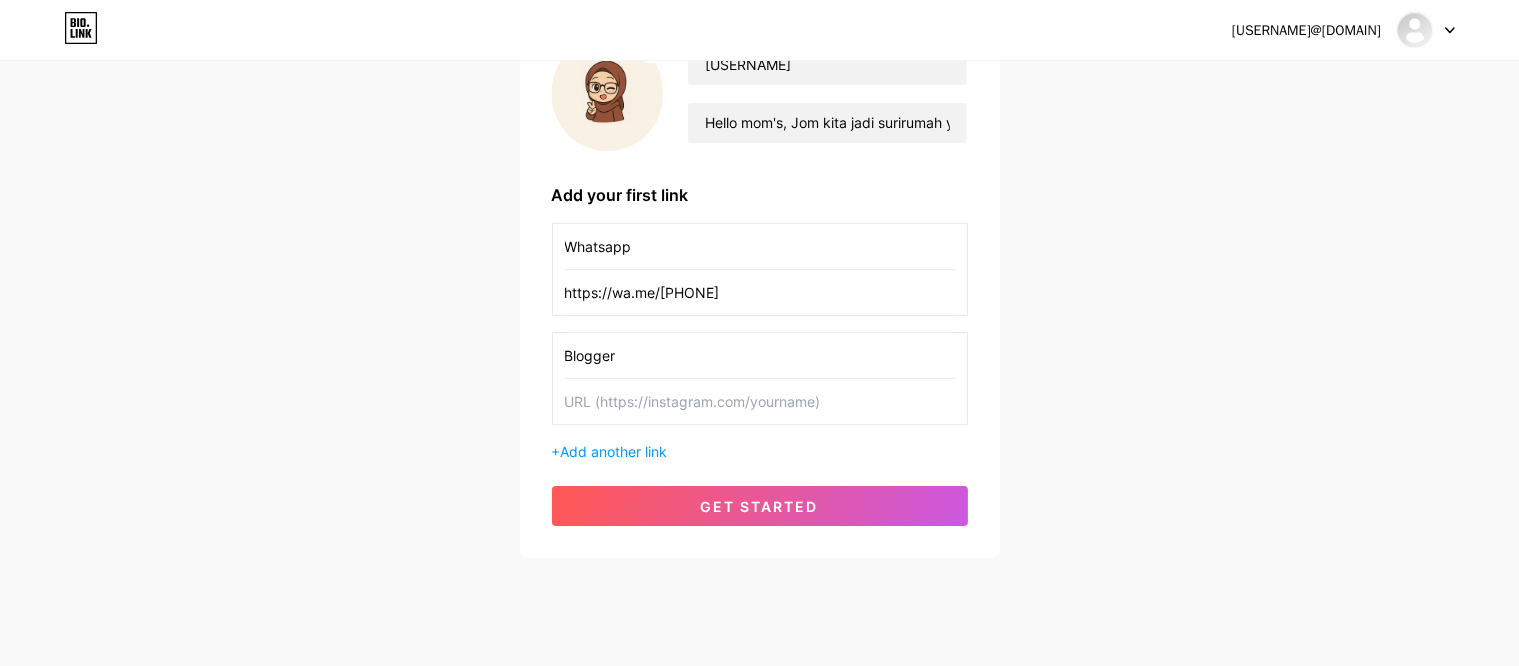paste on "http://[DOMAIN]/" 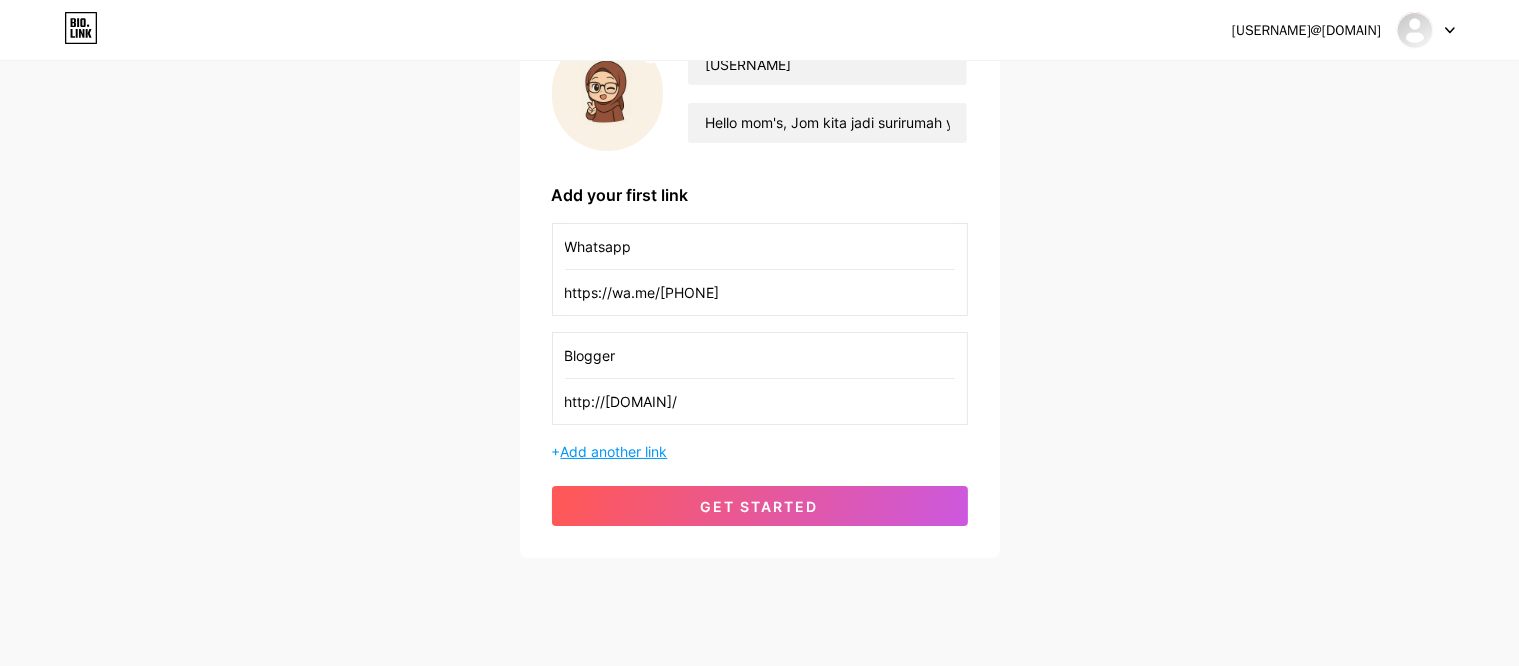 type on "http://[DOMAIN]/" 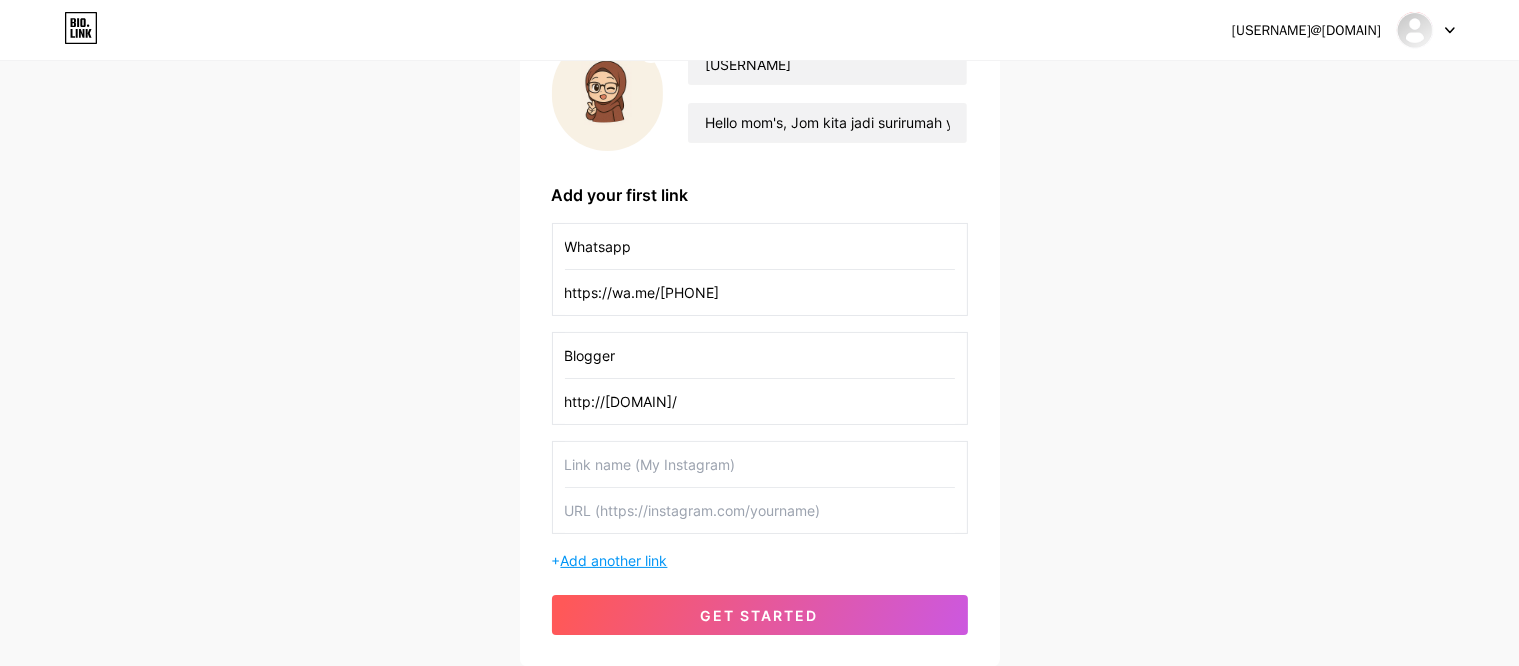 click at bounding box center [760, 246] 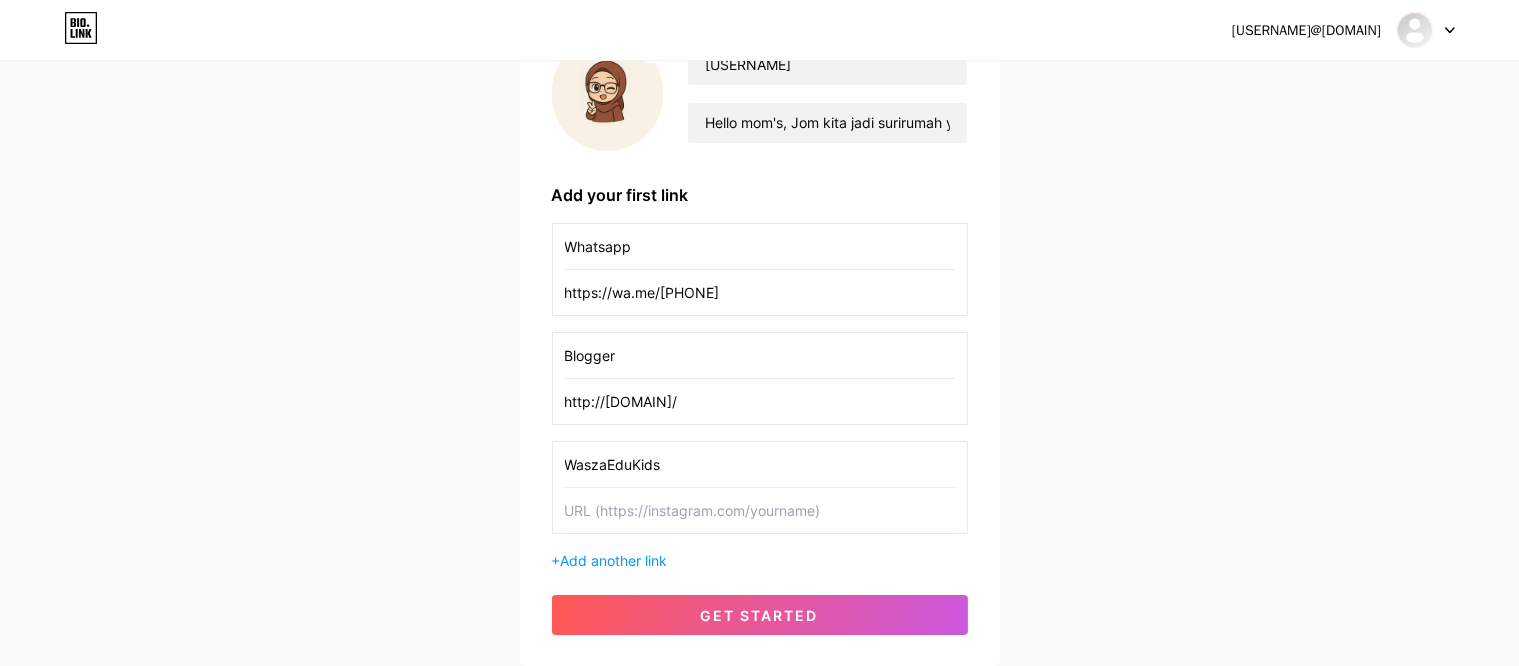 type on "WaszaEduKids" 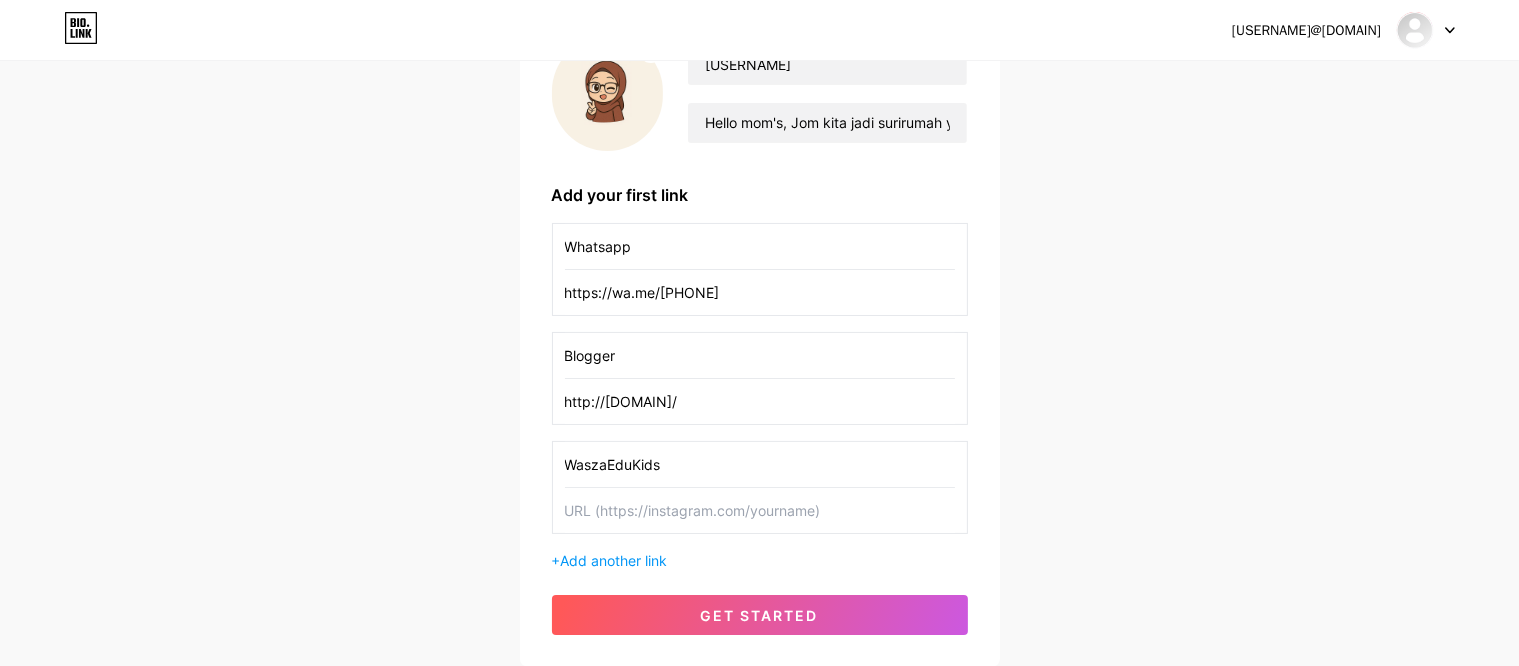 click at bounding box center [760, 246] 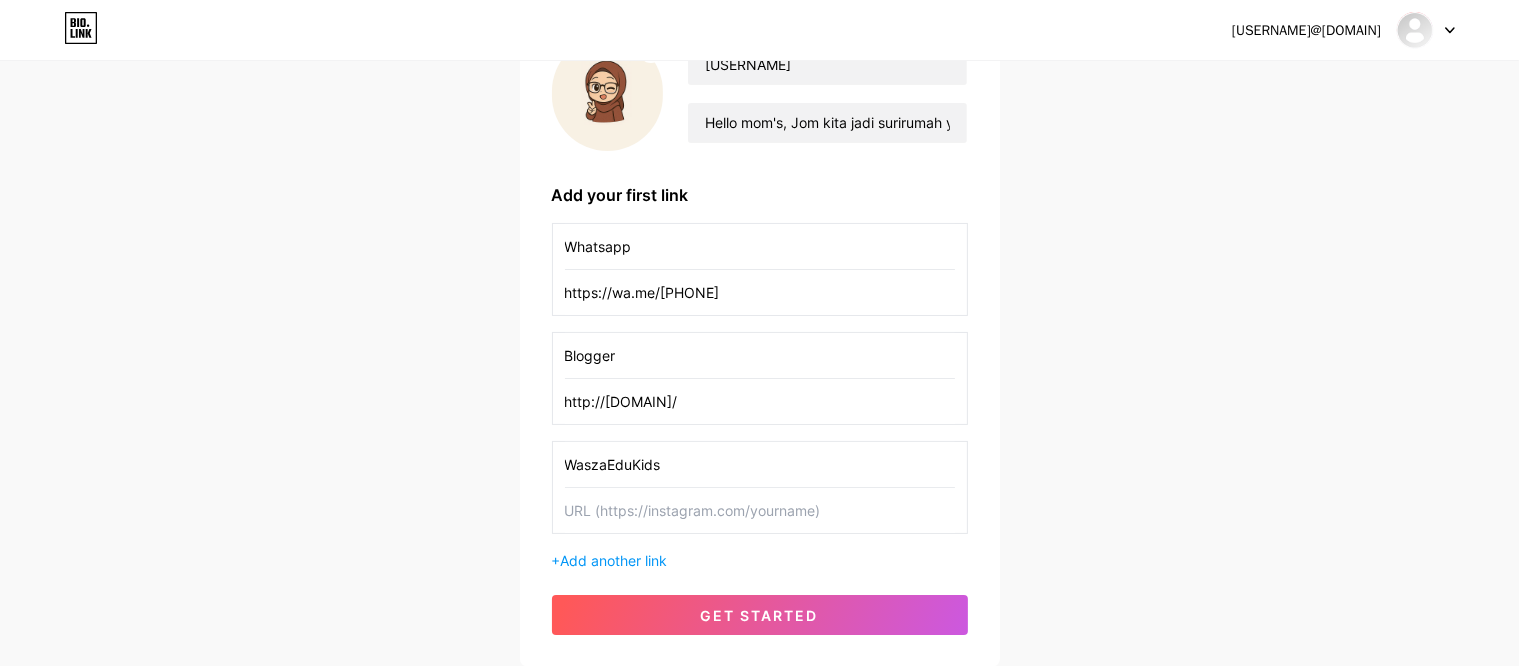 paste on "https://toyyibpay.com/[USERNAME]" 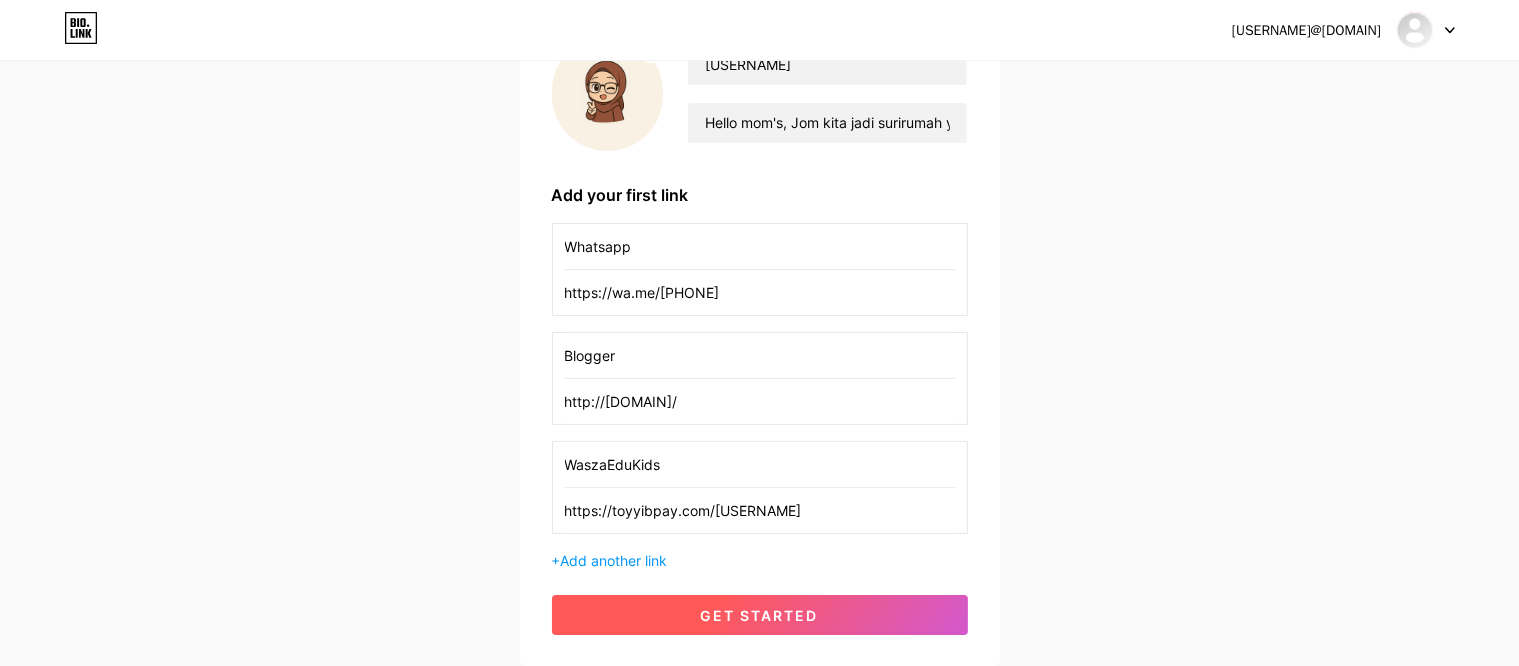 type on "https://toyyibpay.com/[USERNAME]" 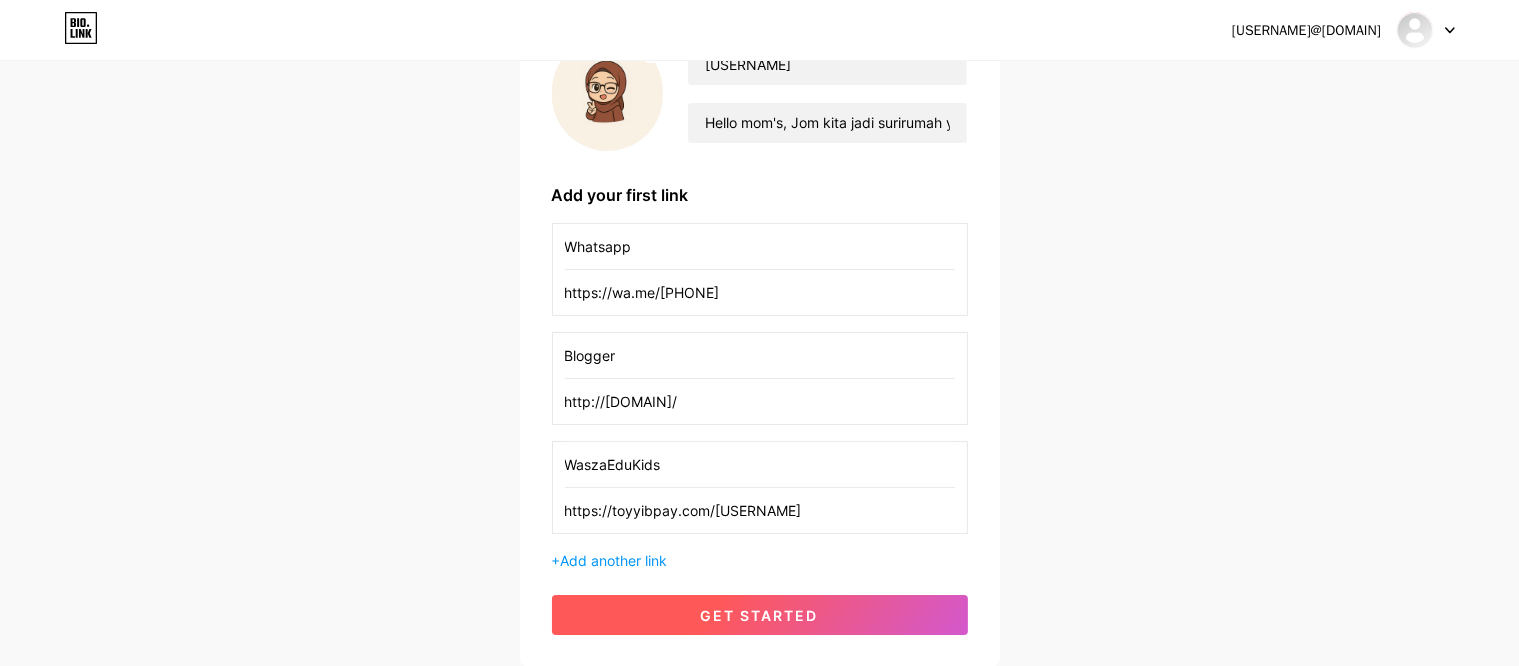 scroll, scrollTop: 0, scrollLeft: 0, axis: both 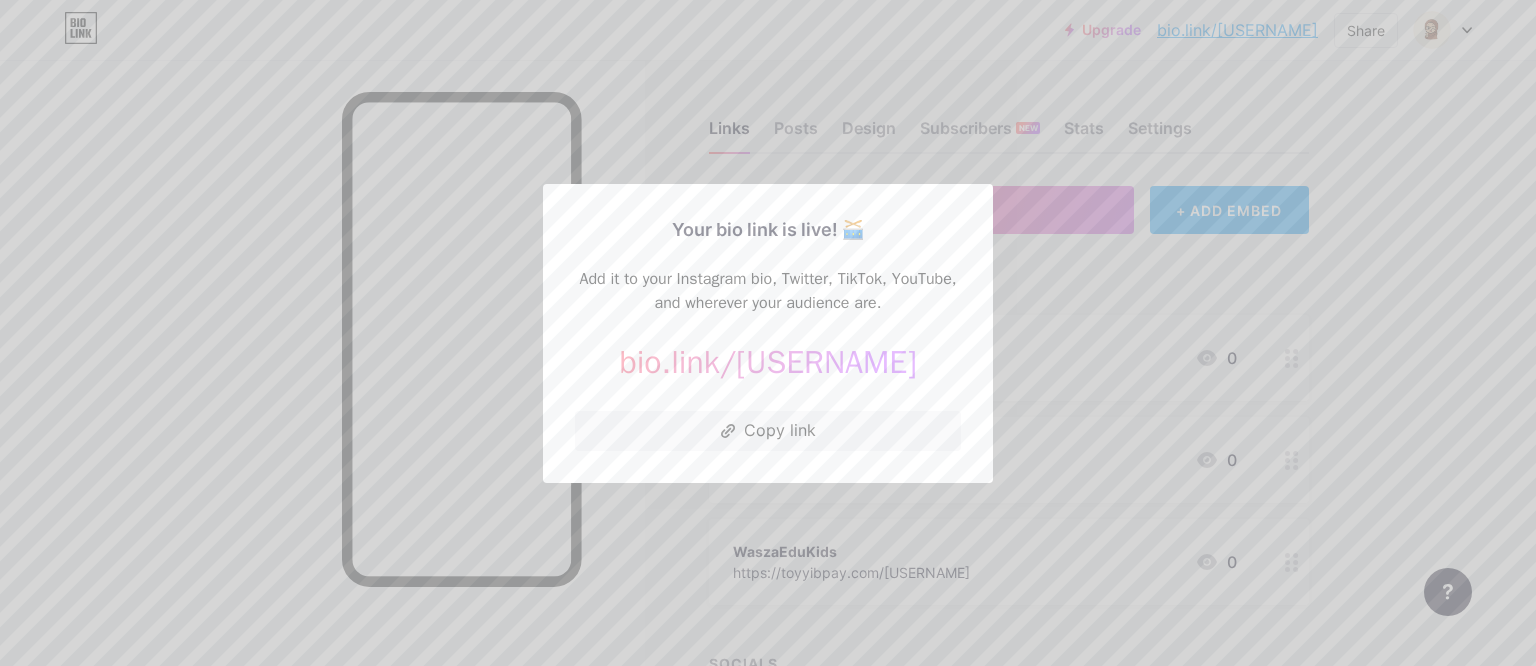 click at bounding box center [768, 333] 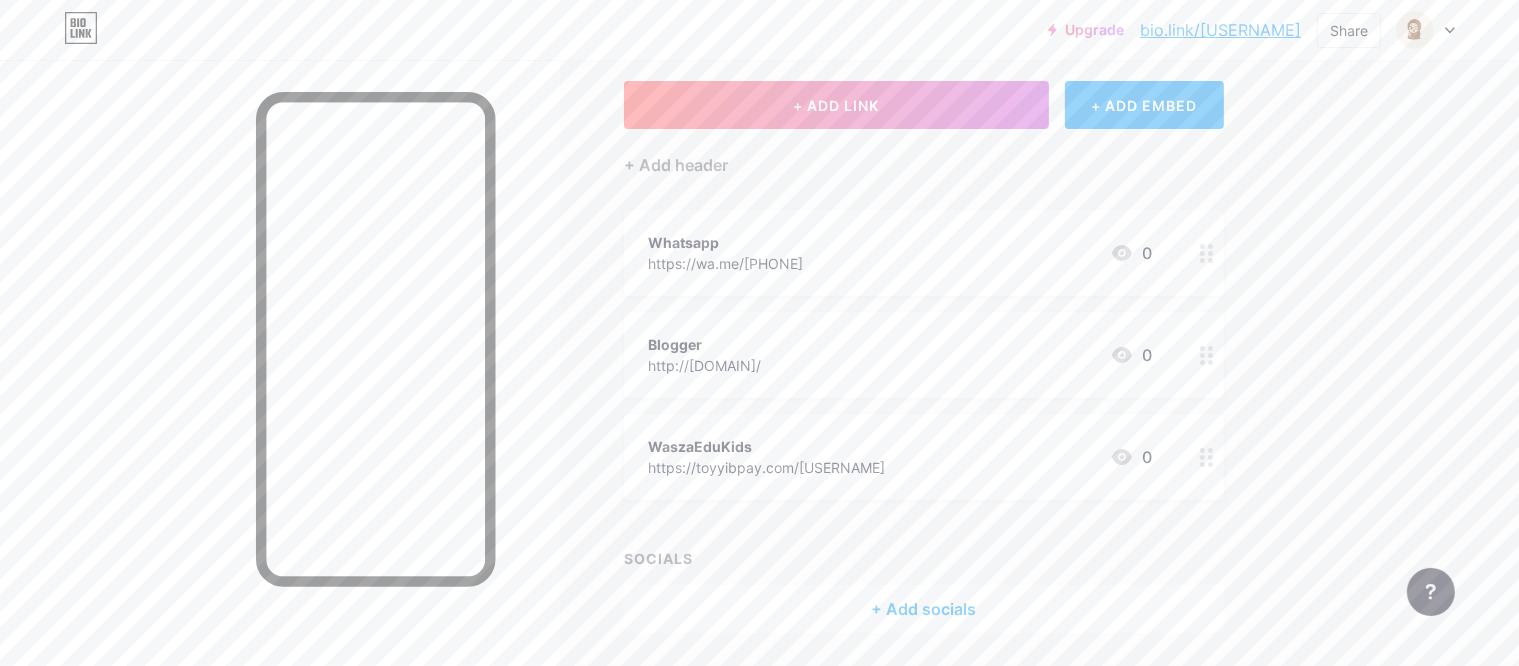 scroll, scrollTop: 0, scrollLeft: 0, axis: both 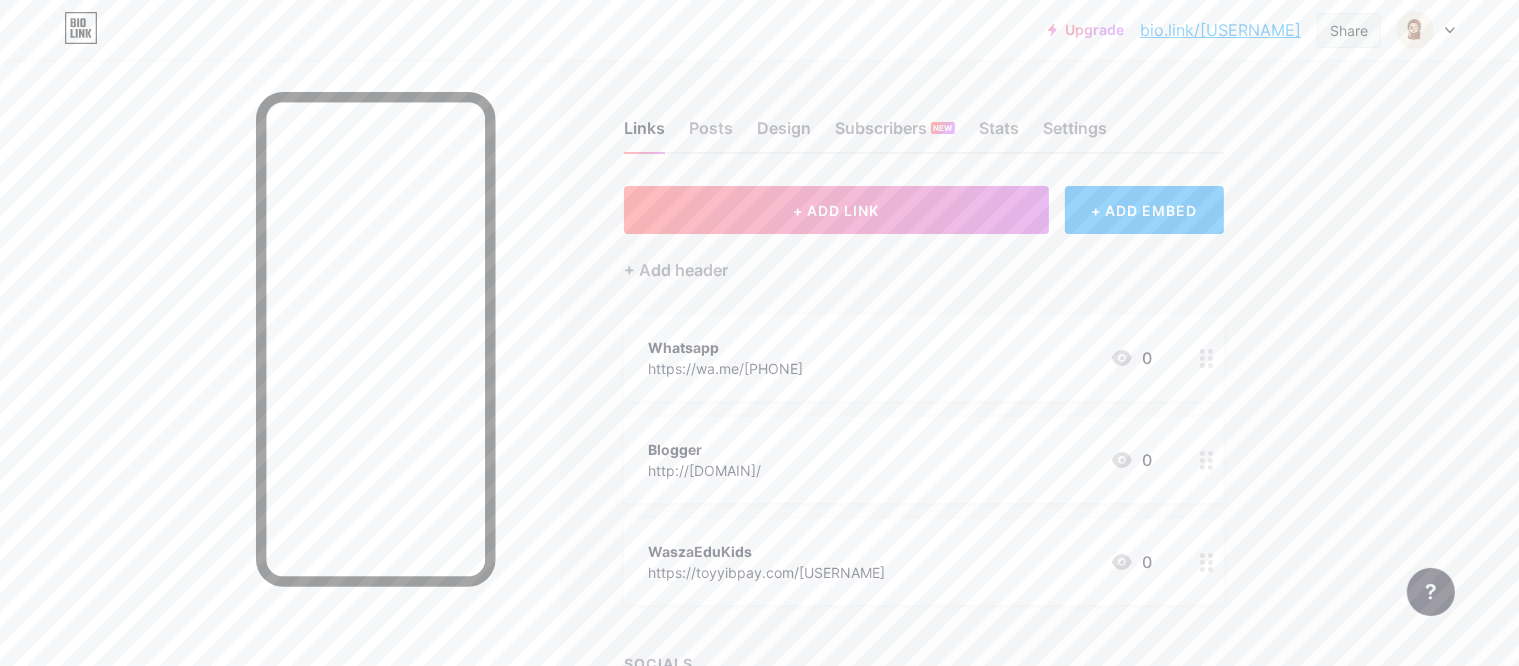click on "Share" at bounding box center [1349, 30] 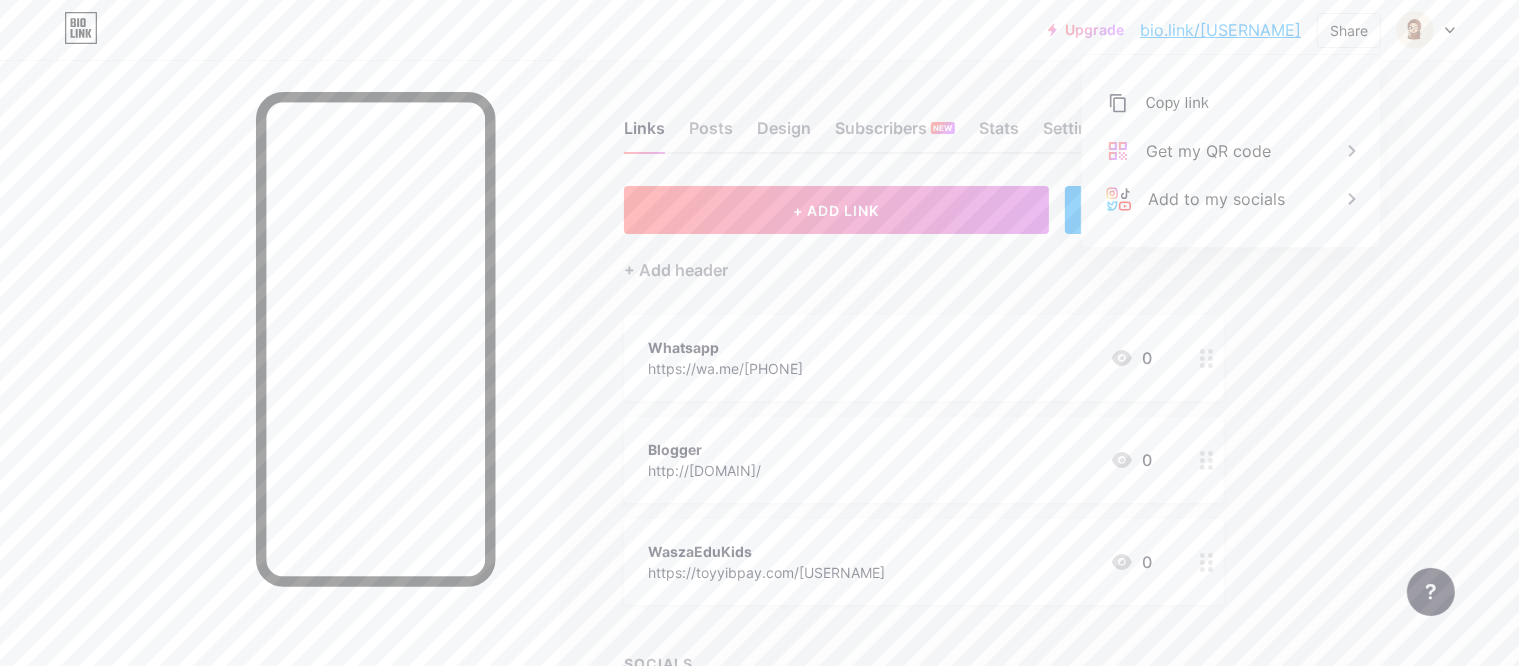 click on "https://wa.me/[PHONE]" at bounding box center (725, 368) 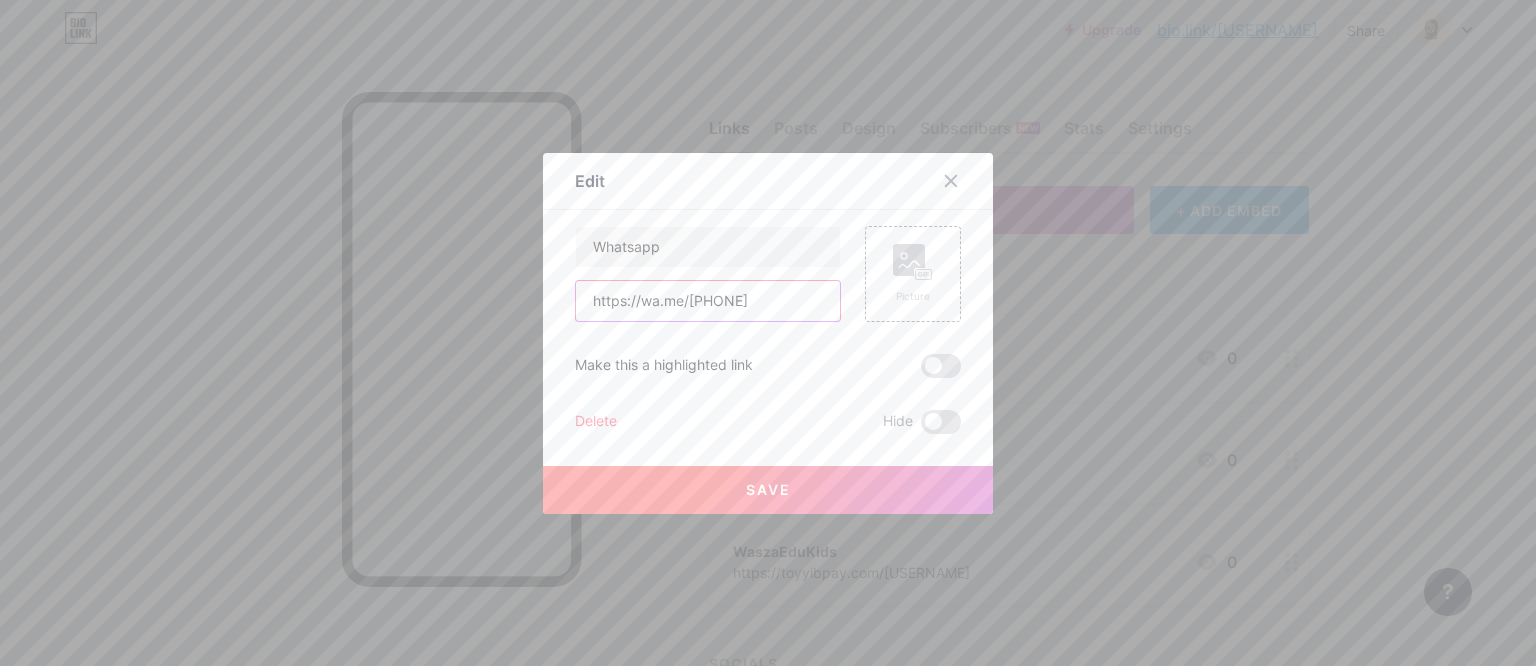 click on "https://wa.me/[PHONE]" at bounding box center (708, 301) 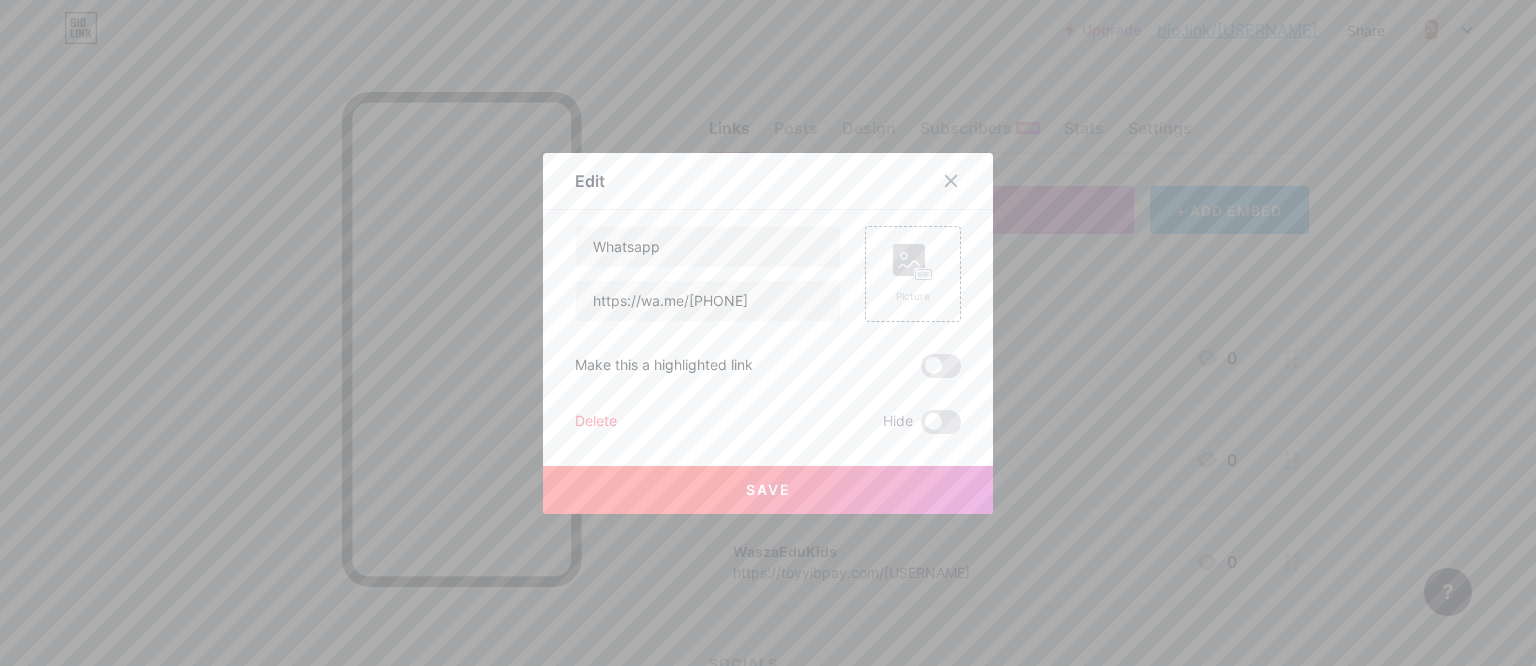 click at bounding box center (768, 333) 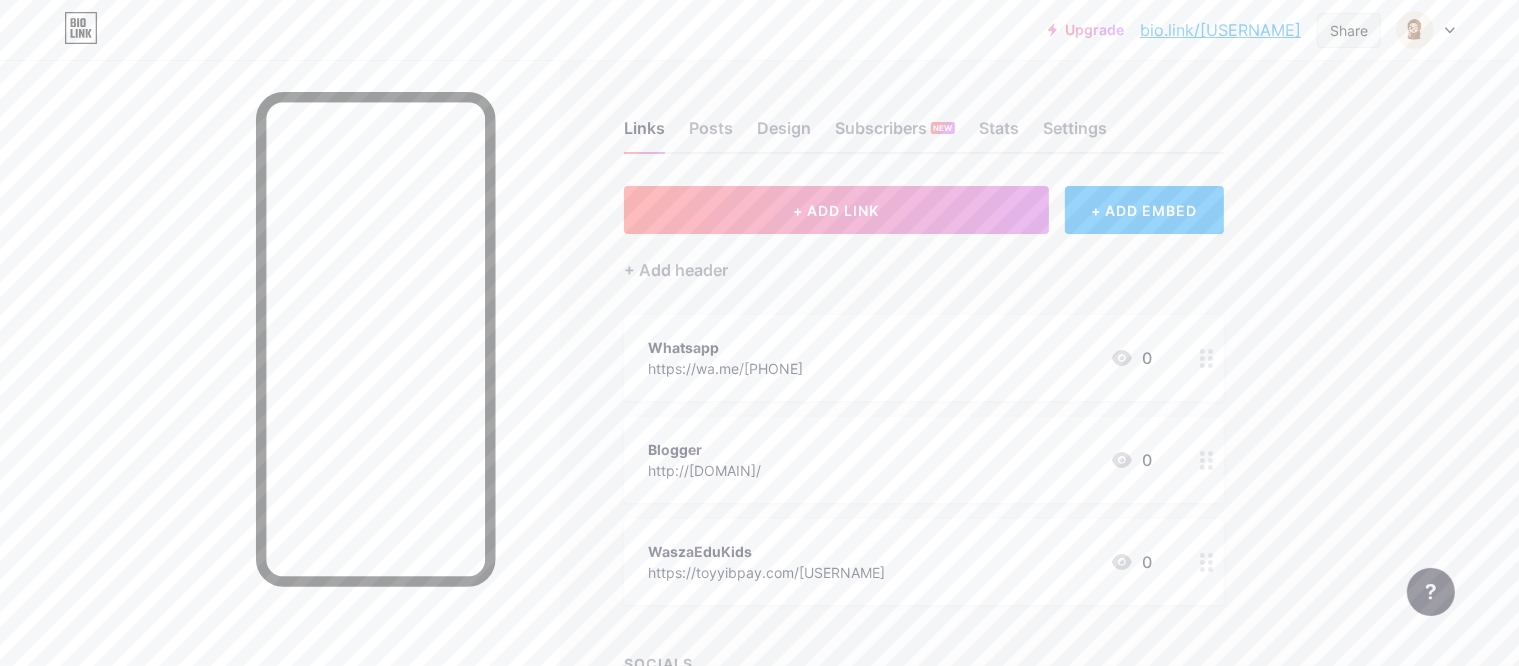 click on "Share" at bounding box center (1349, 30) 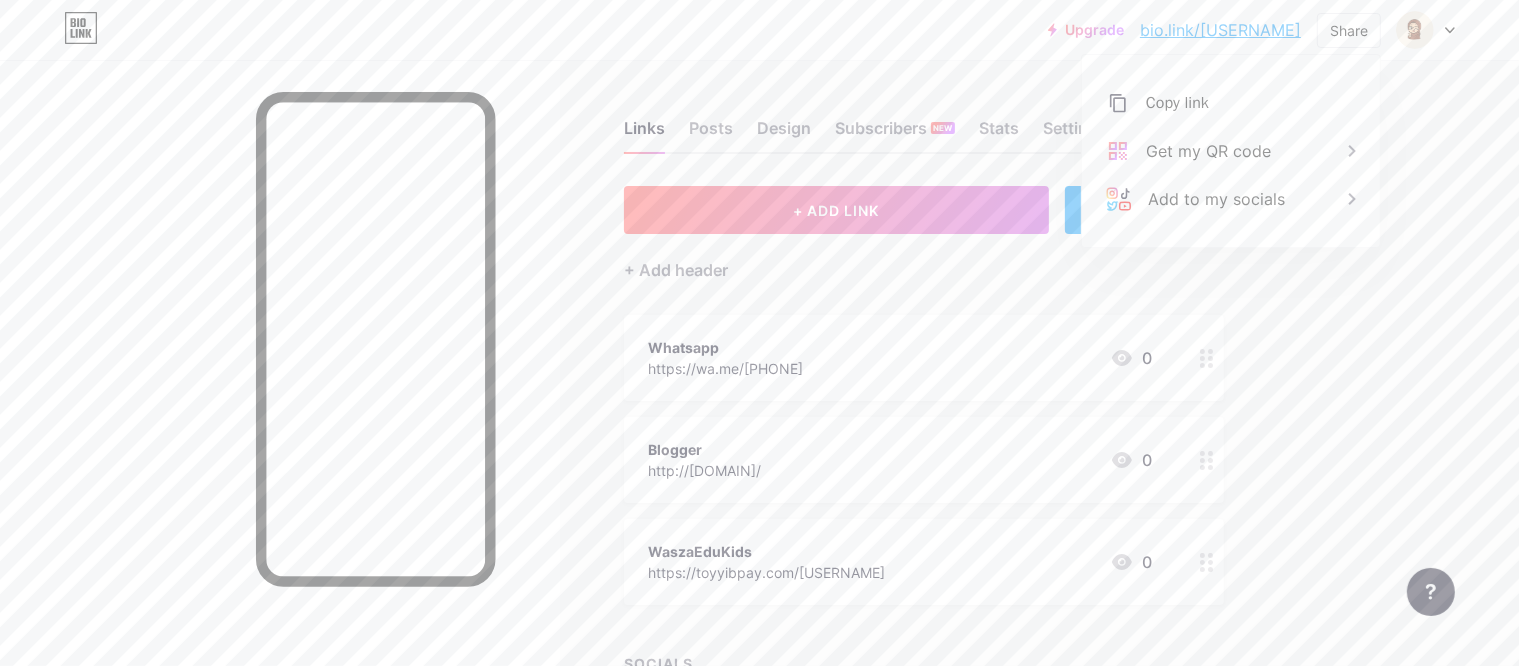 click at bounding box center [280, 393] 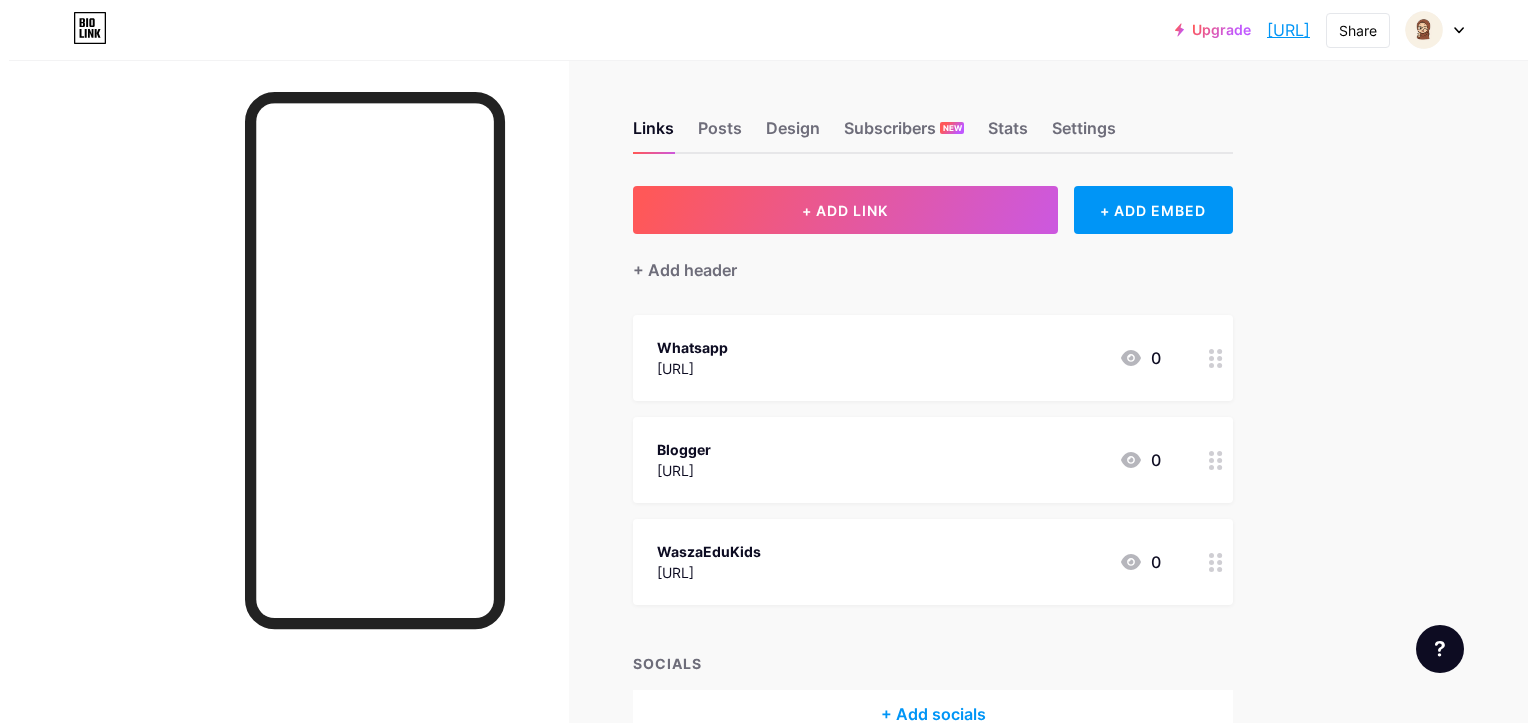 scroll, scrollTop: 0, scrollLeft: 0, axis: both 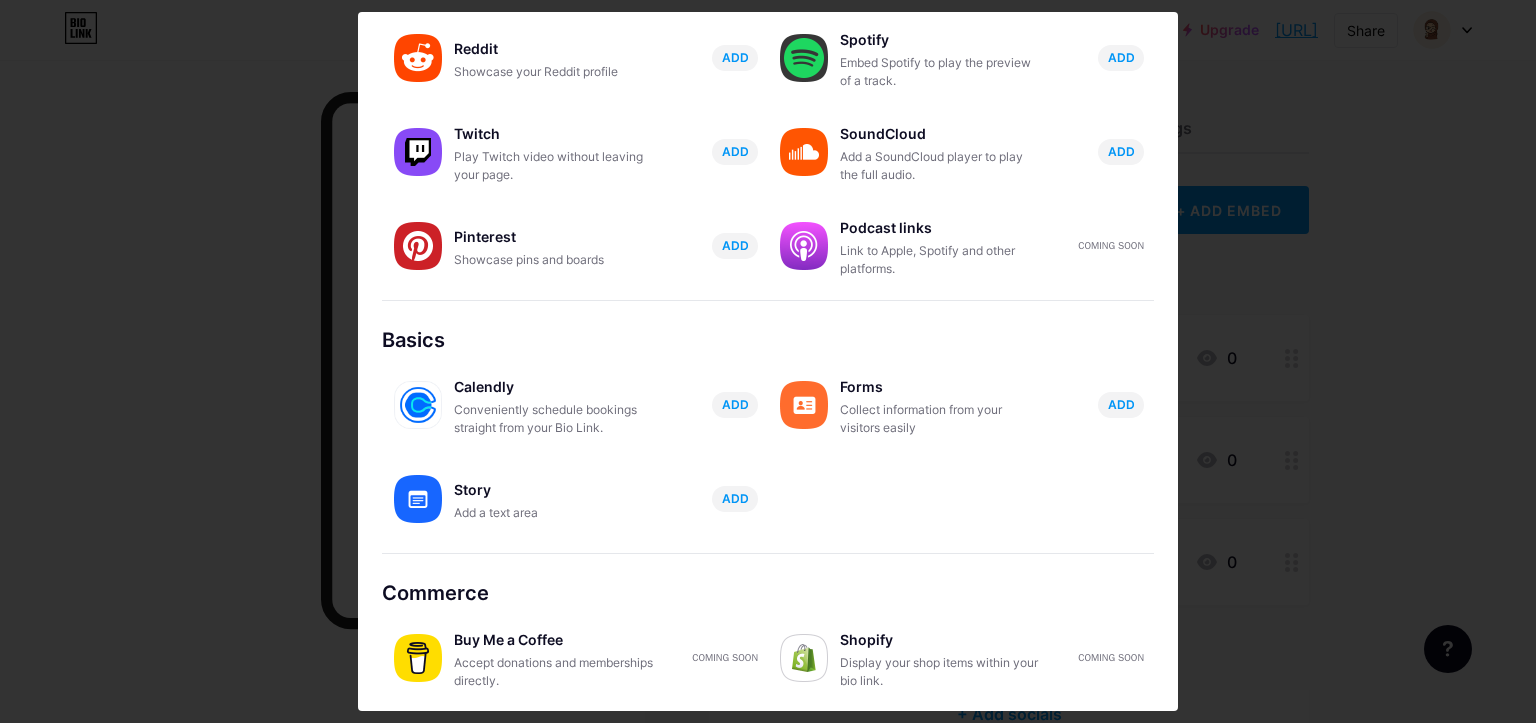 click at bounding box center [768, 361] 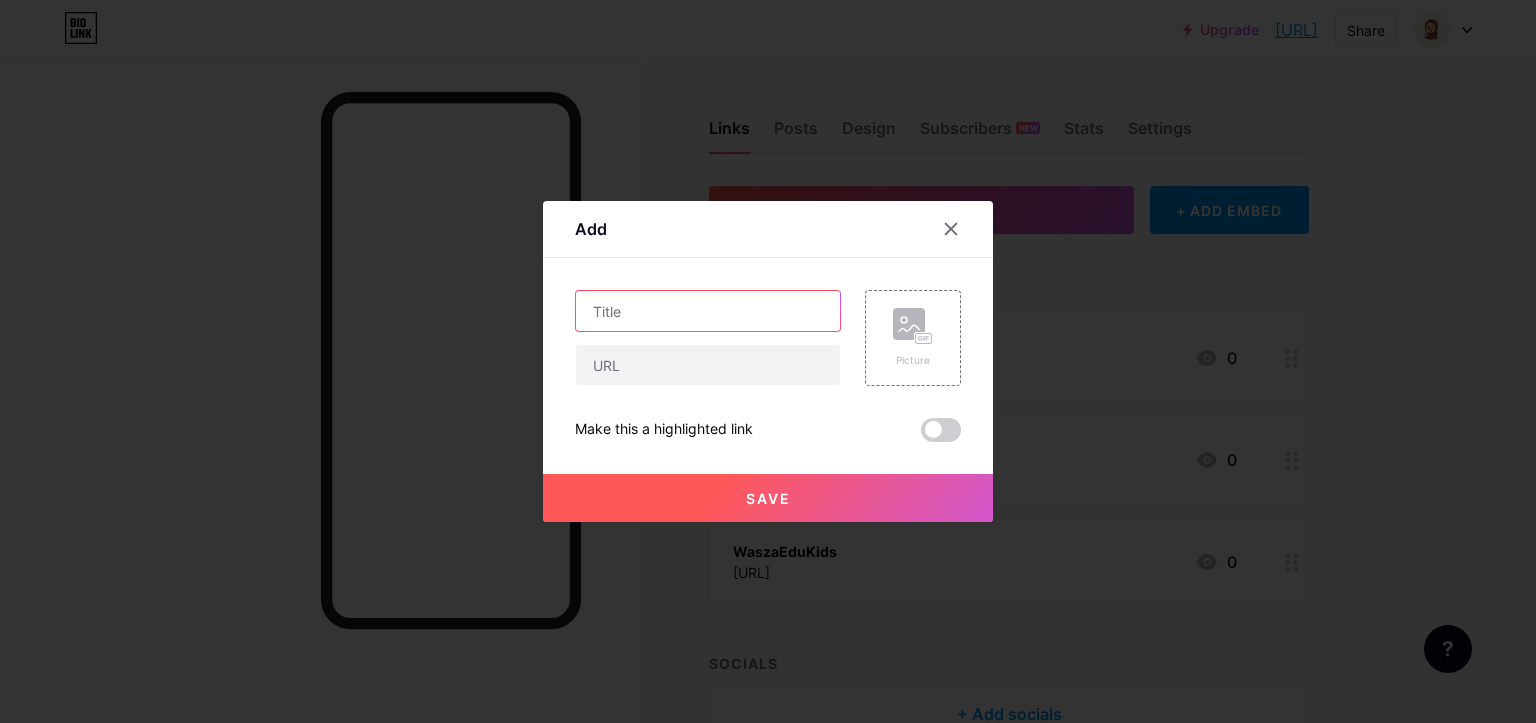 click at bounding box center (708, 311) 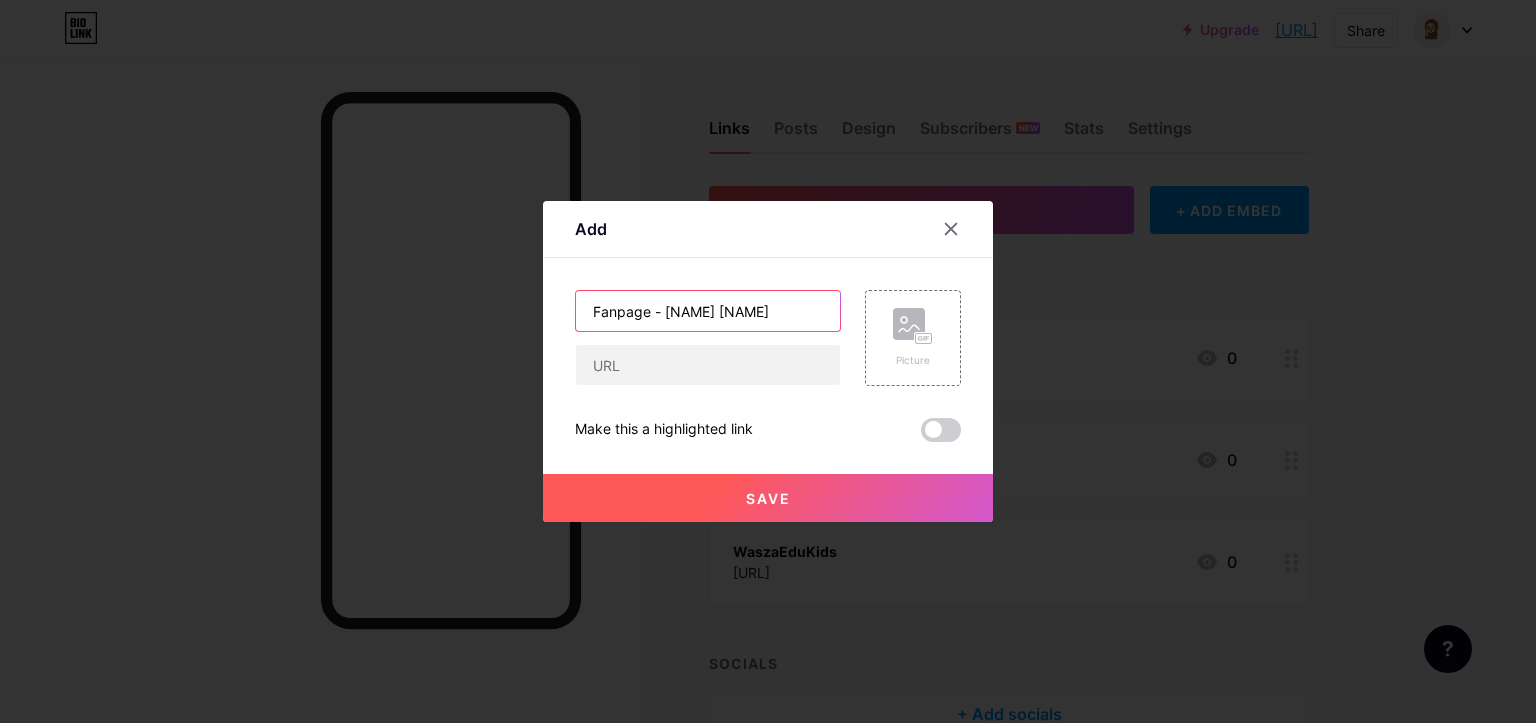 type on "Fanpage - [NAME] [NAME]" 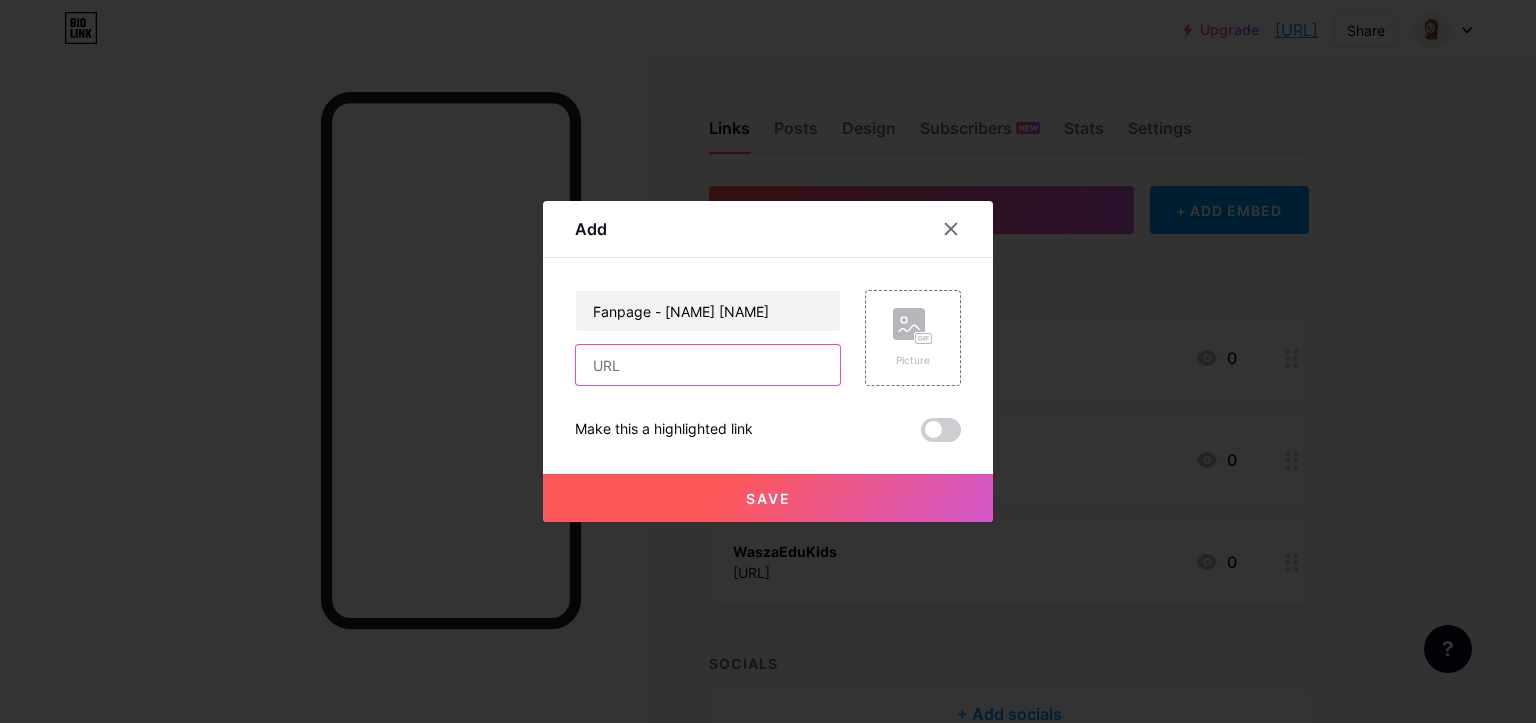 click at bounding box center (708, 365) 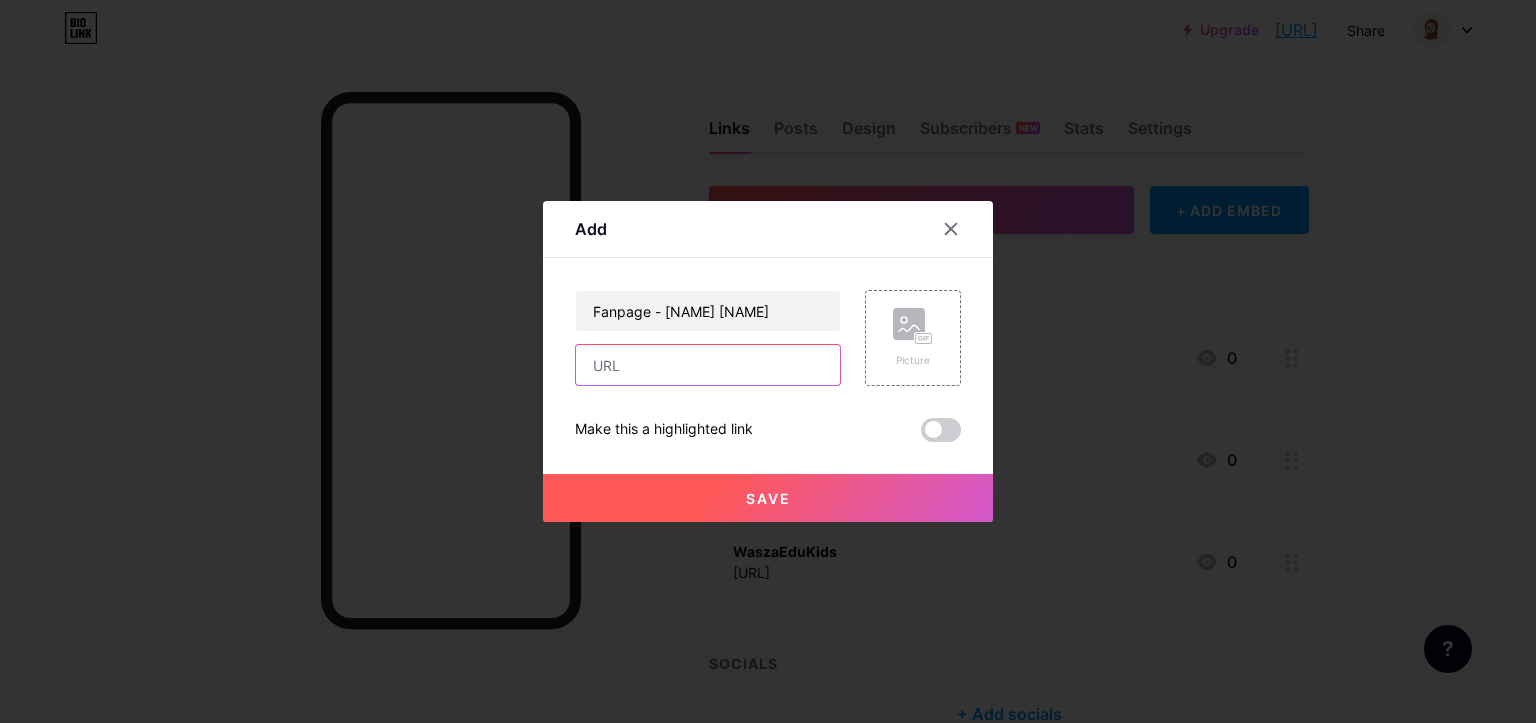 paste on "https://www.facebook.com/kemetotchomellblog" 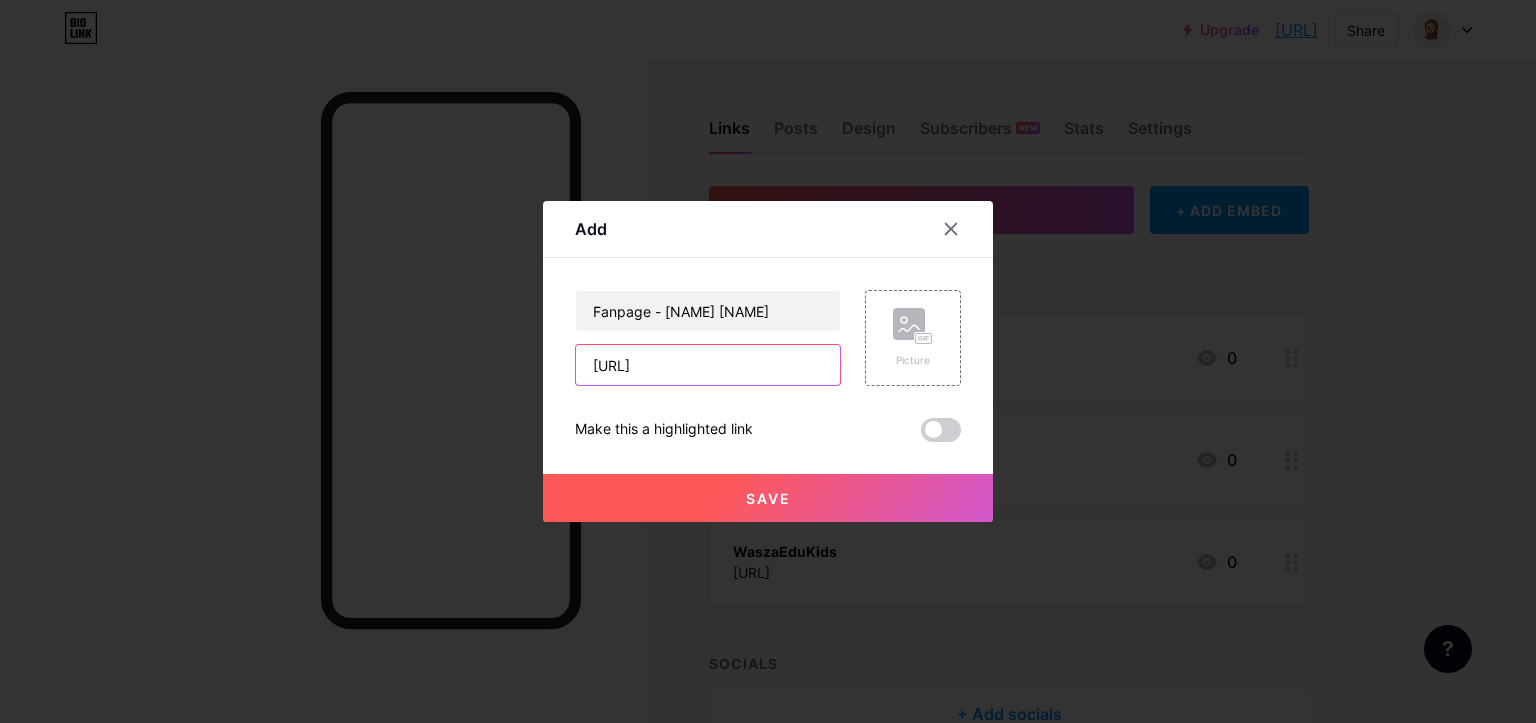scroll, scrollTop: 0, scrollLeft: 87, axis: horizontal 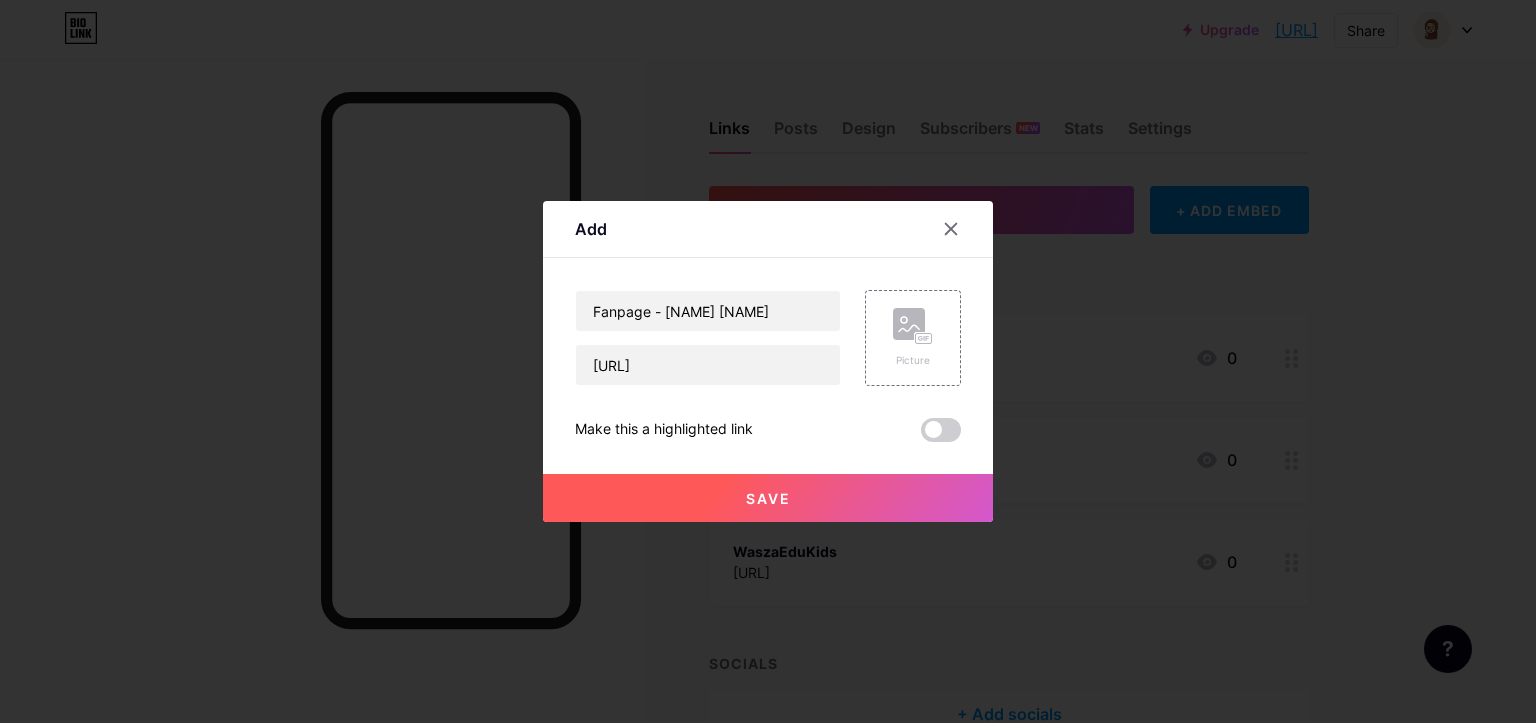 click on "Save" at bounding box center (768, 482) 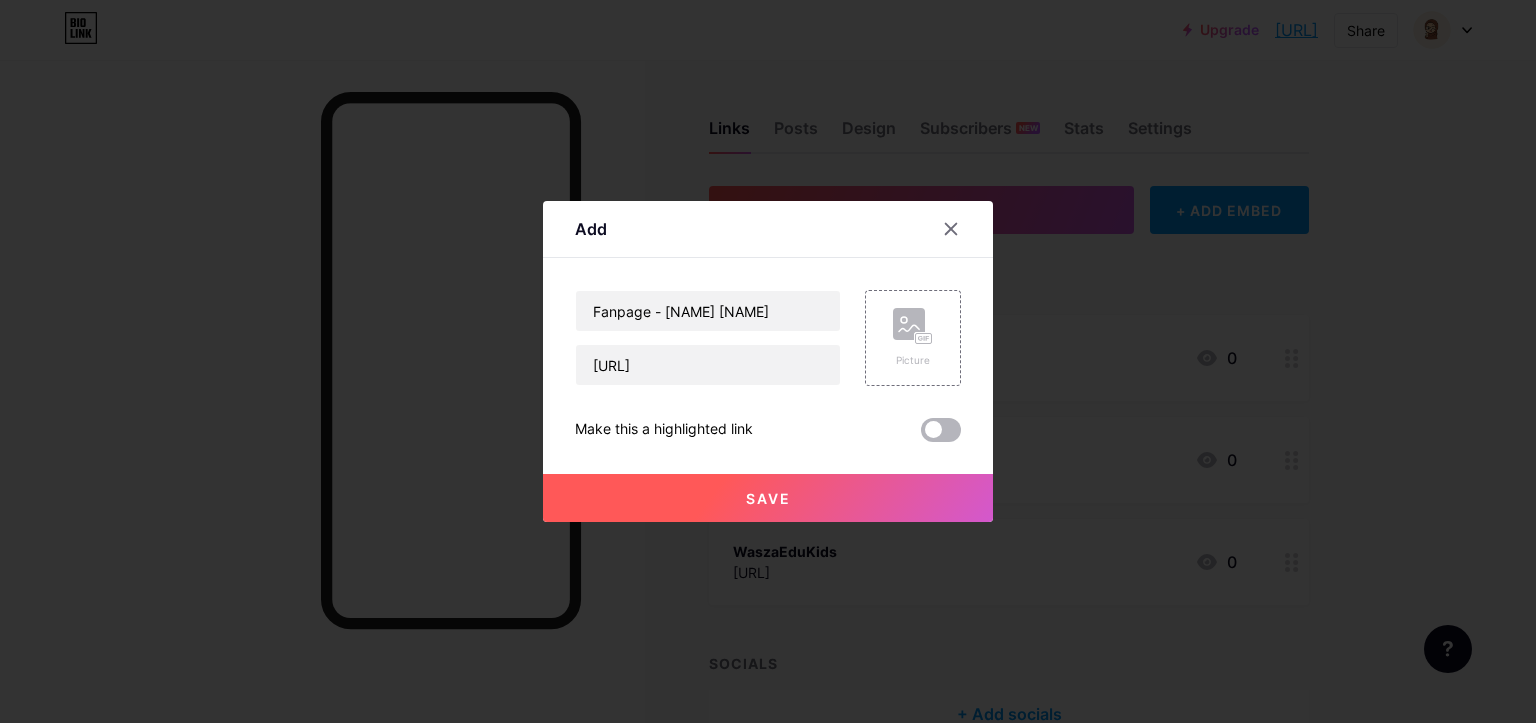 click at bounding box center (941, 430) 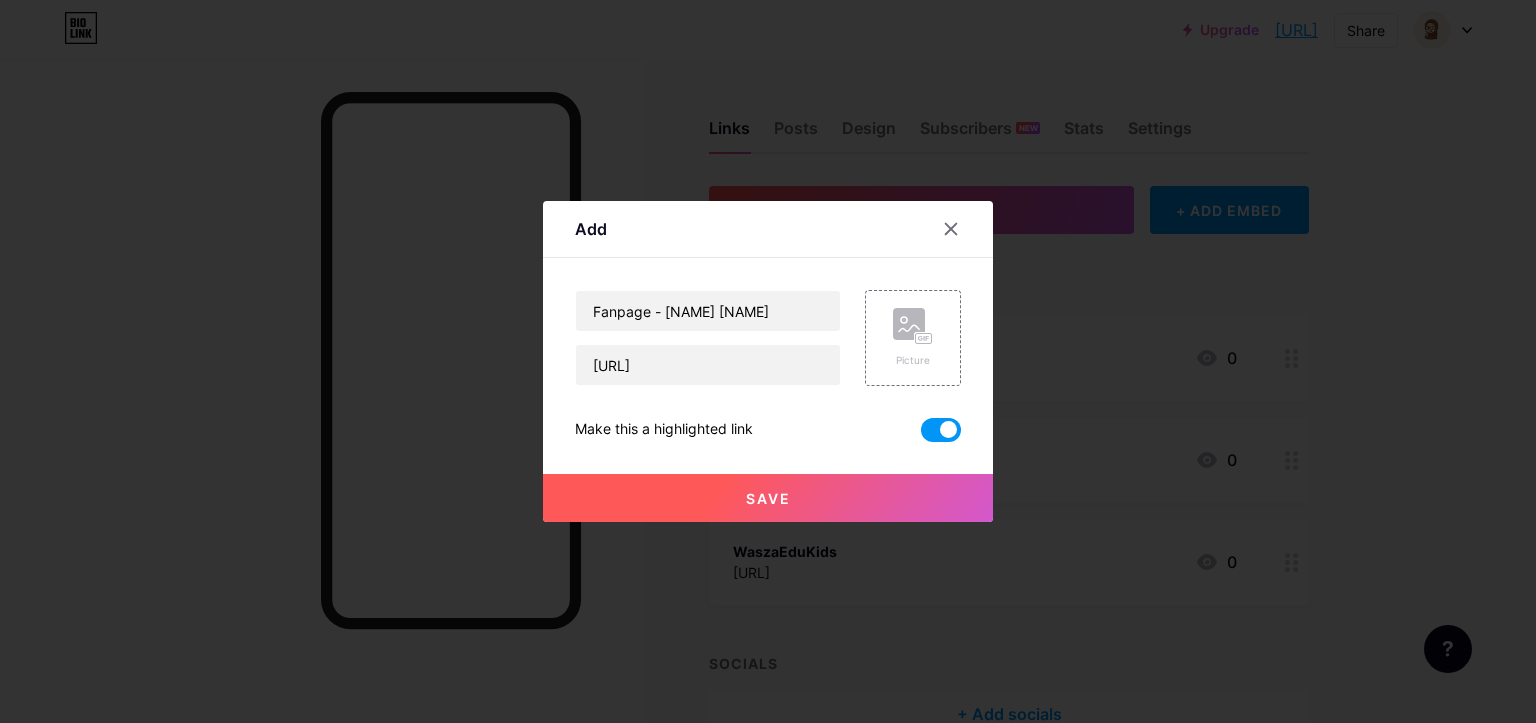 click at bounding box center [941, 430] 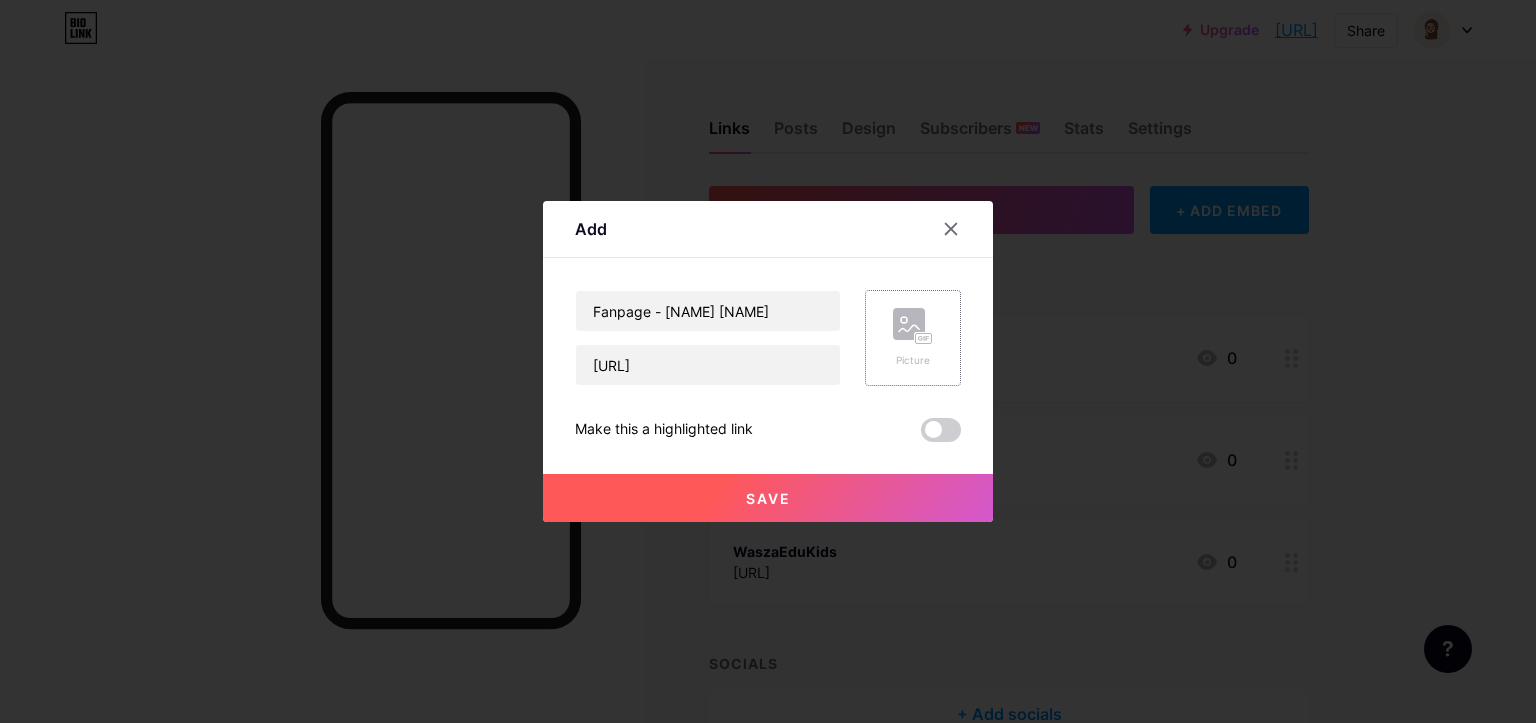 click at bounding box center [913, 326] 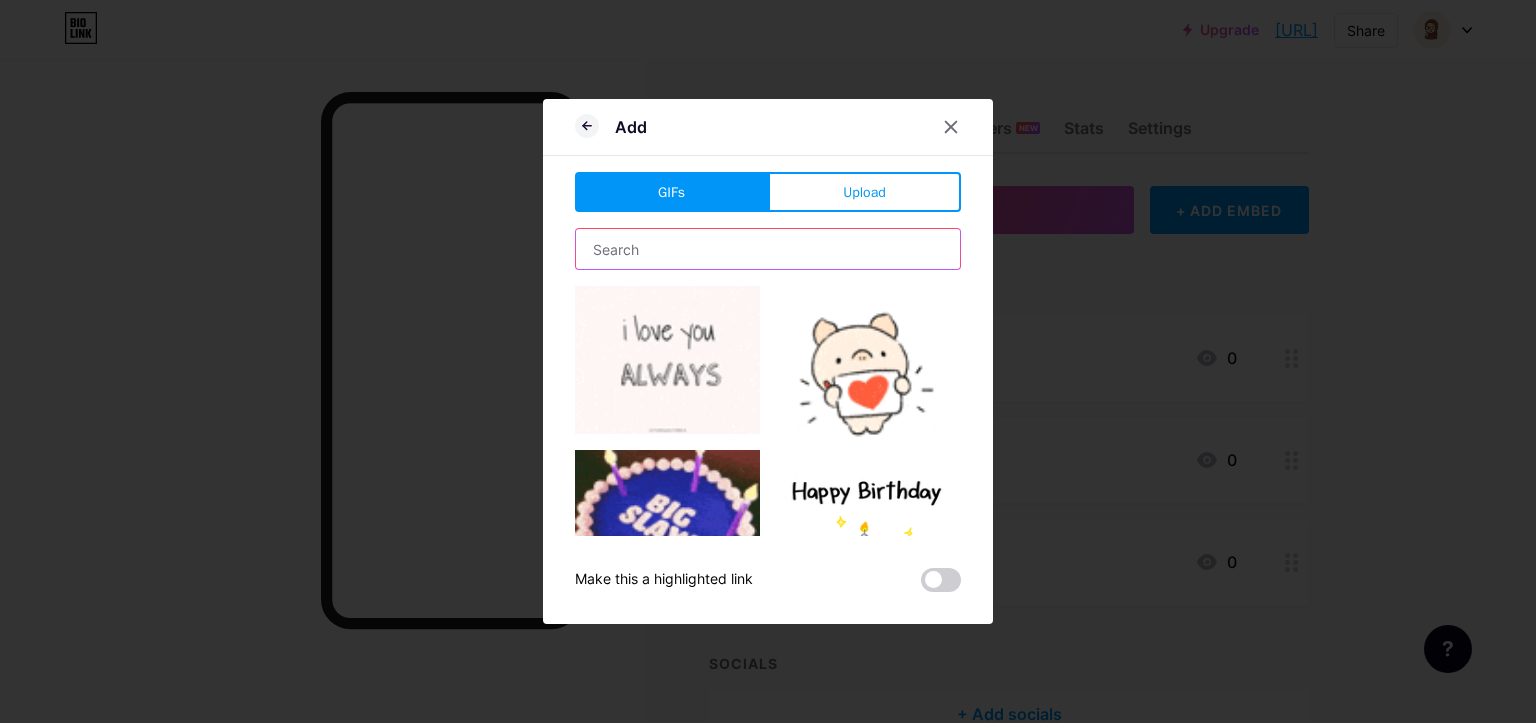 click at bounding box center [768, 249] 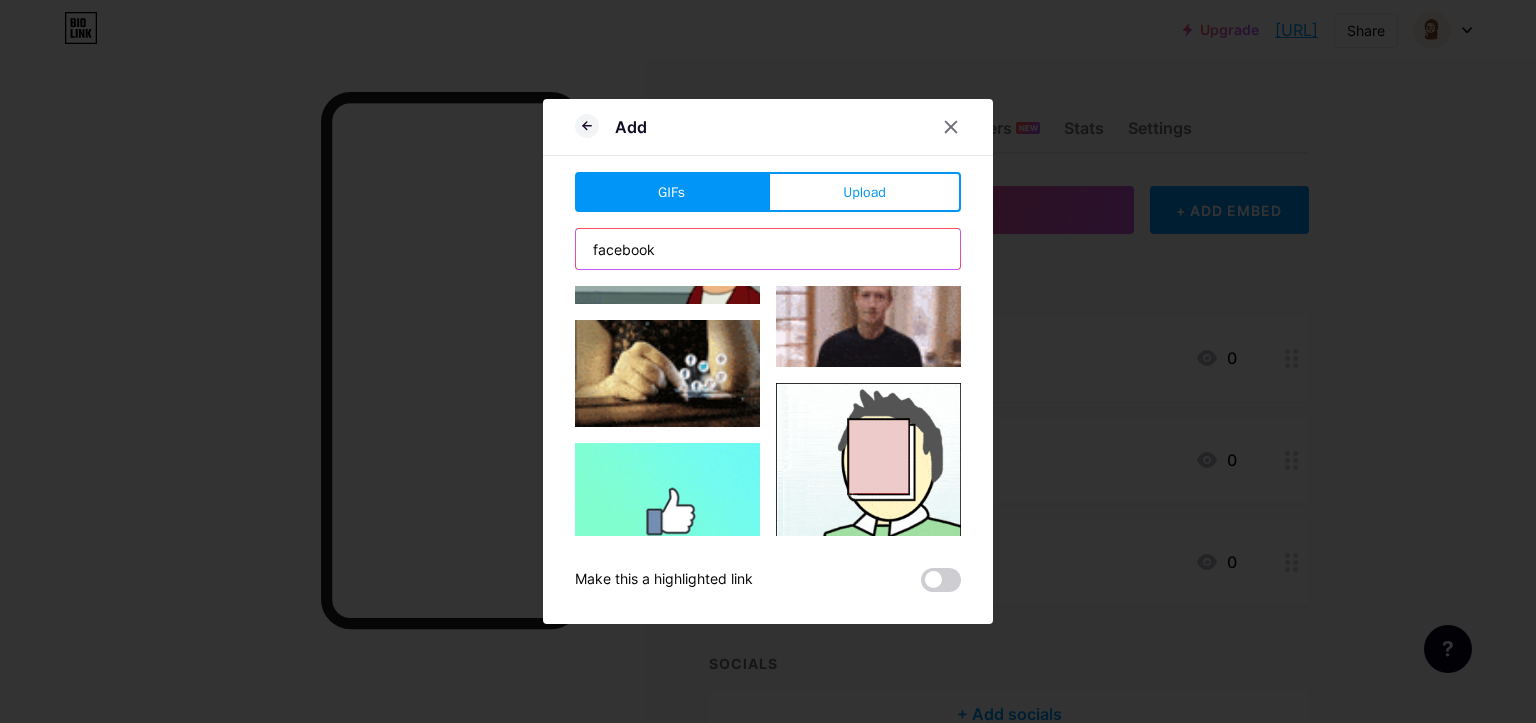 scroll, scrollTop: 0, scrollLeft: 0, axis: both 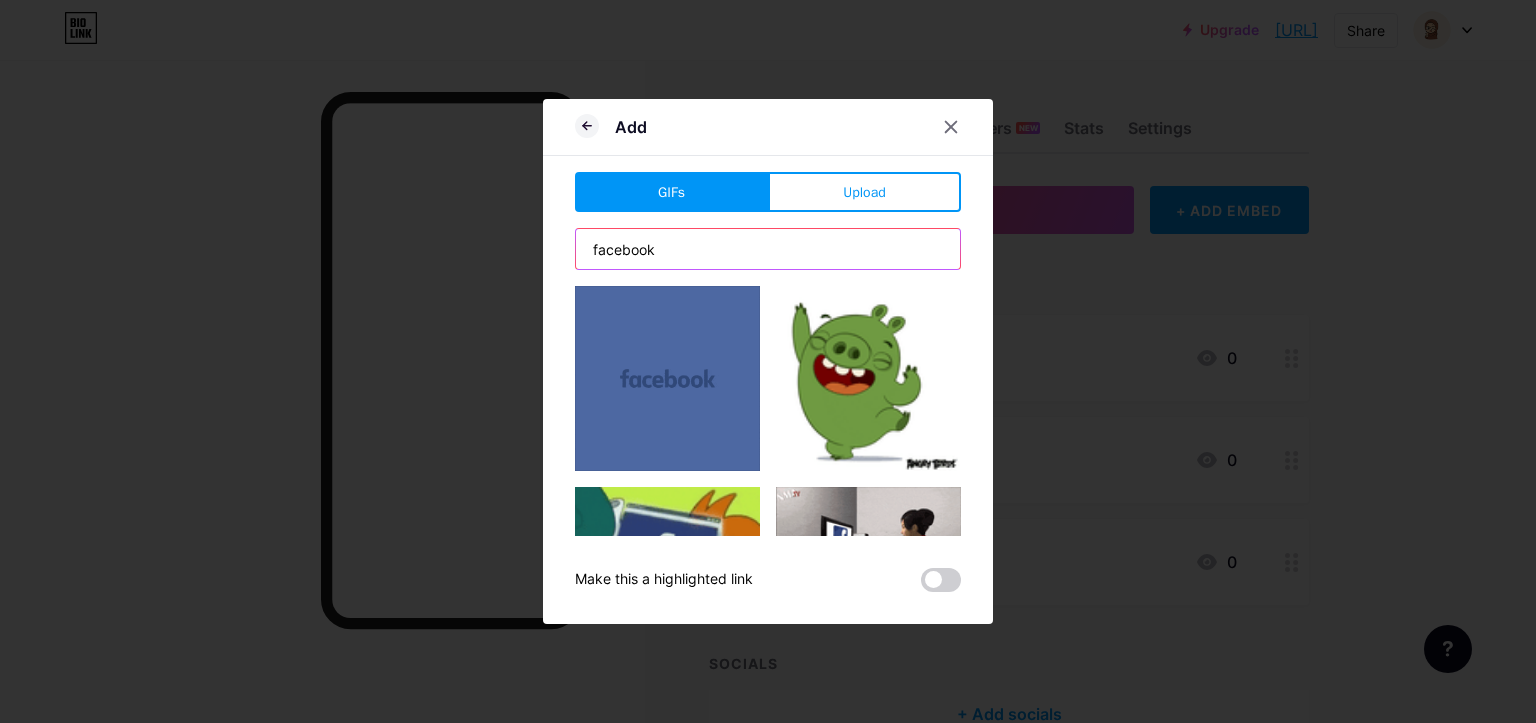 type on "facebook" 